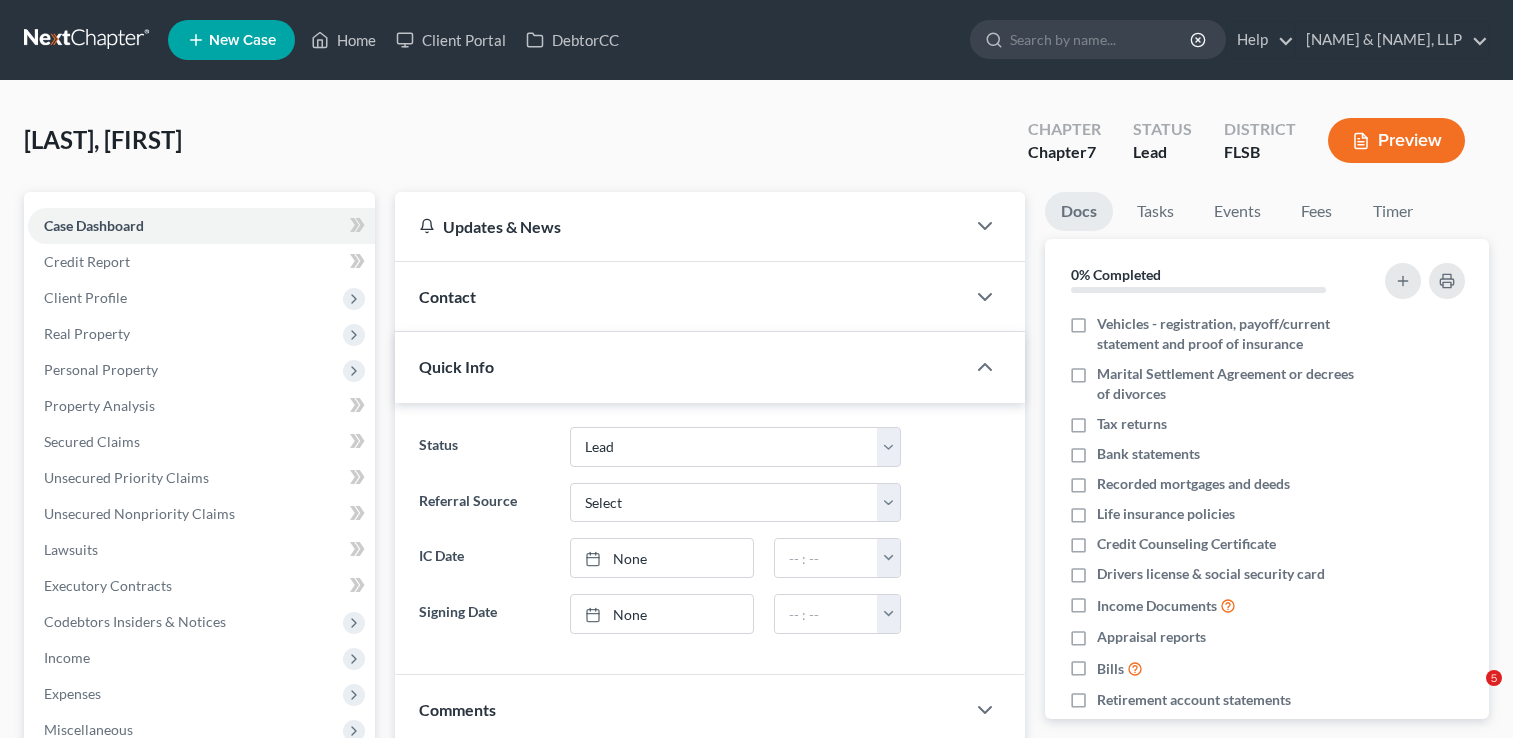 select on "10" 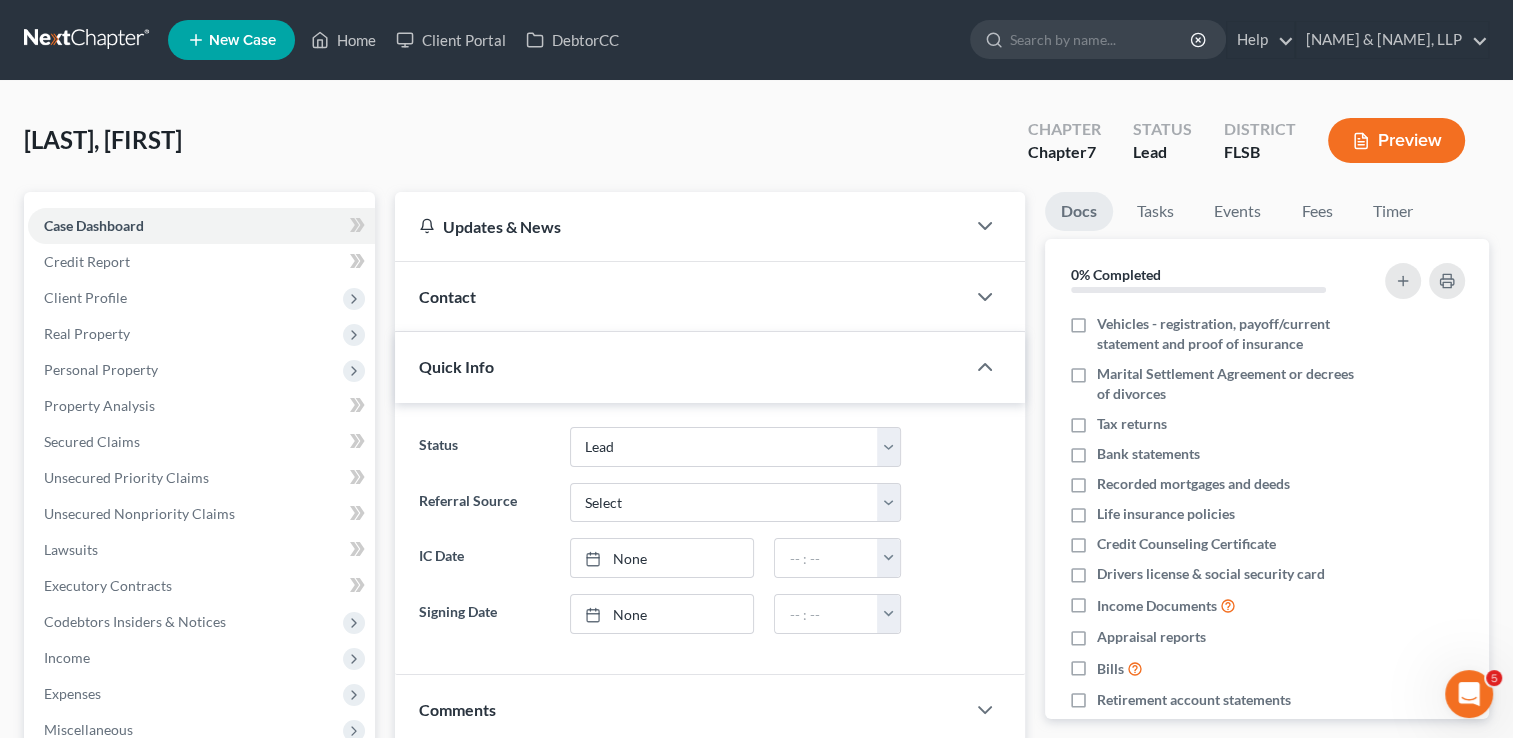 scroll, scrollTop: 0, scrollLeft: 0, axis: both 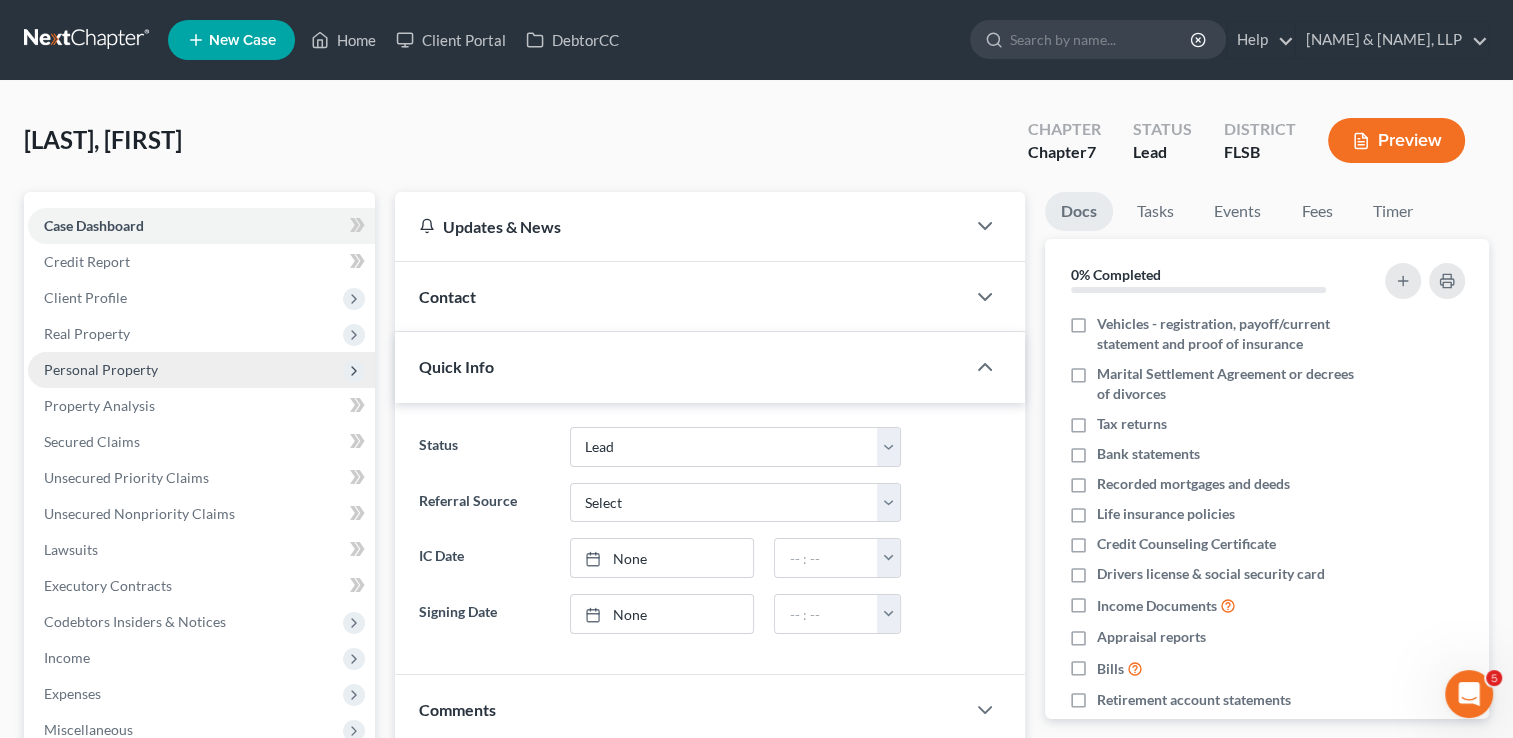 click on "Personal Property" at bounding box center [201, 370] 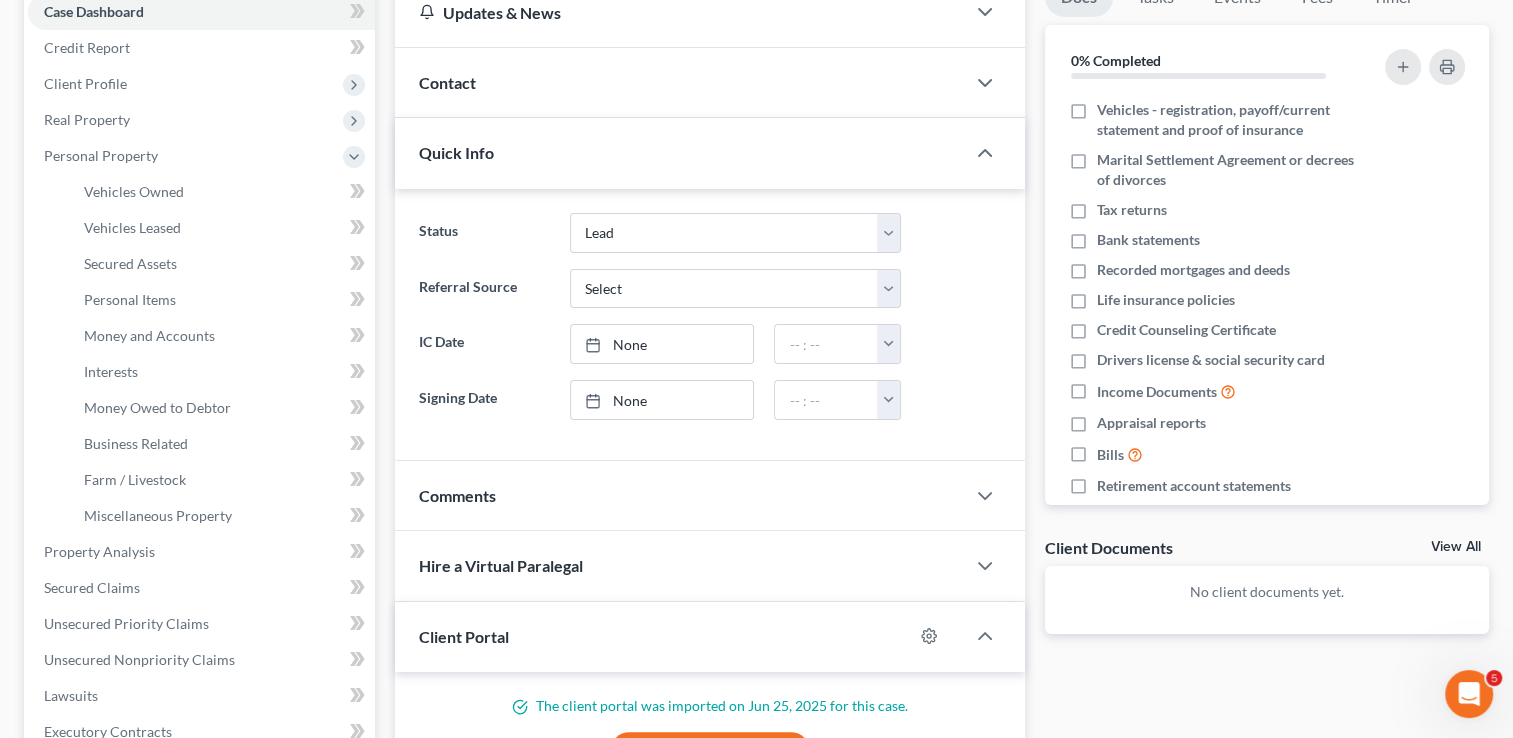 scroll, scrollTop: 216, scrollLeft: 0, axis: vertical 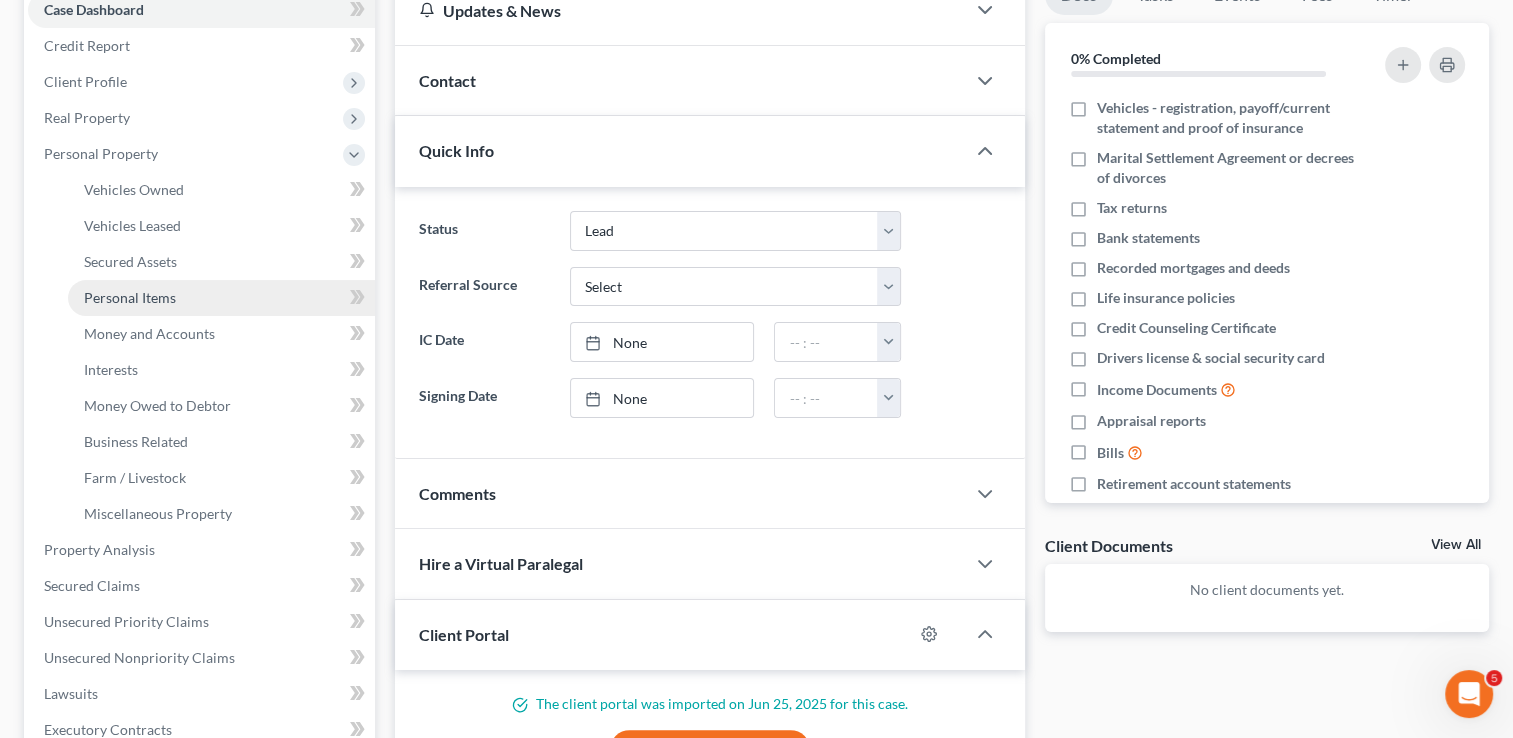 click on "Personal Items" at bounding box center (221, 298) 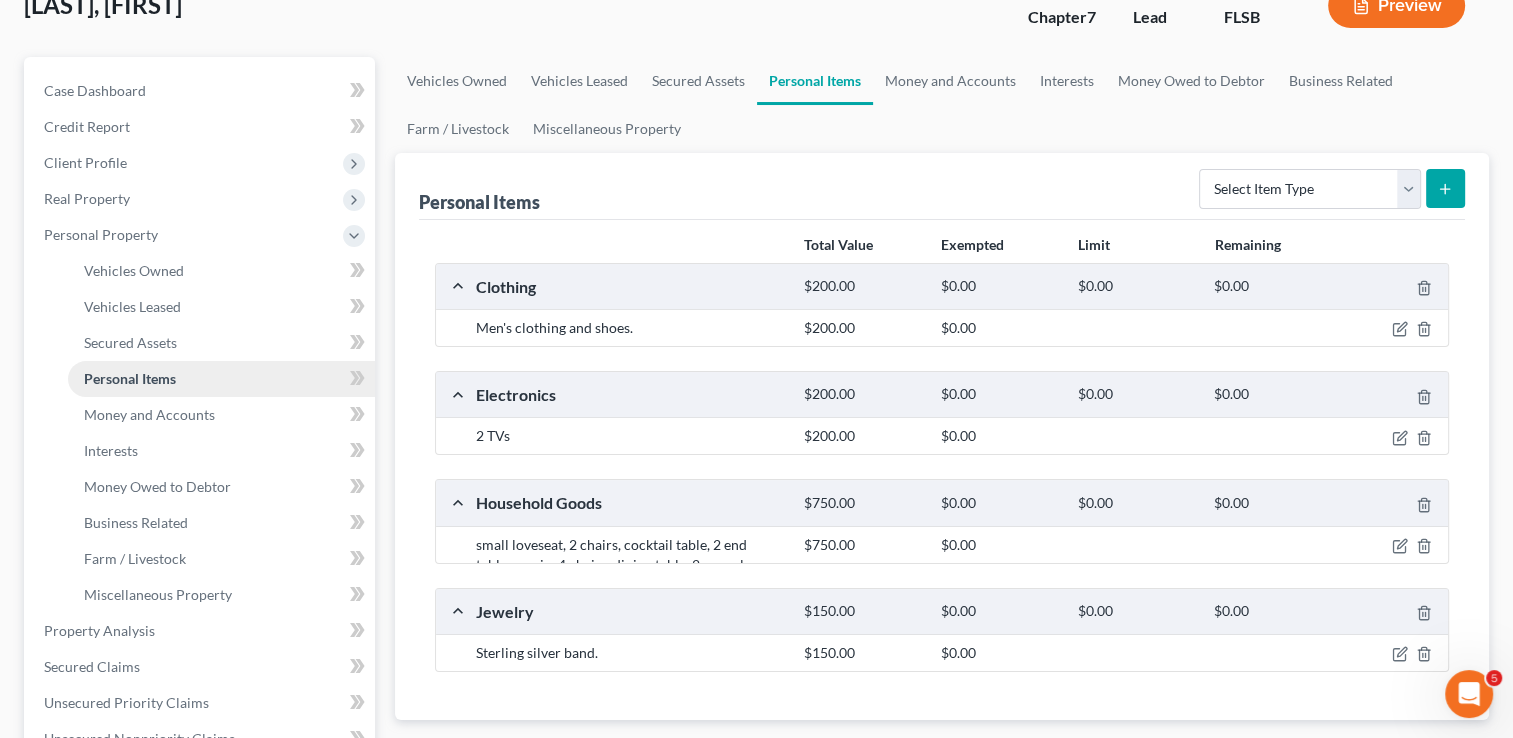 scroll, scrollTop: 0, scrollLeft: 0, axis: both 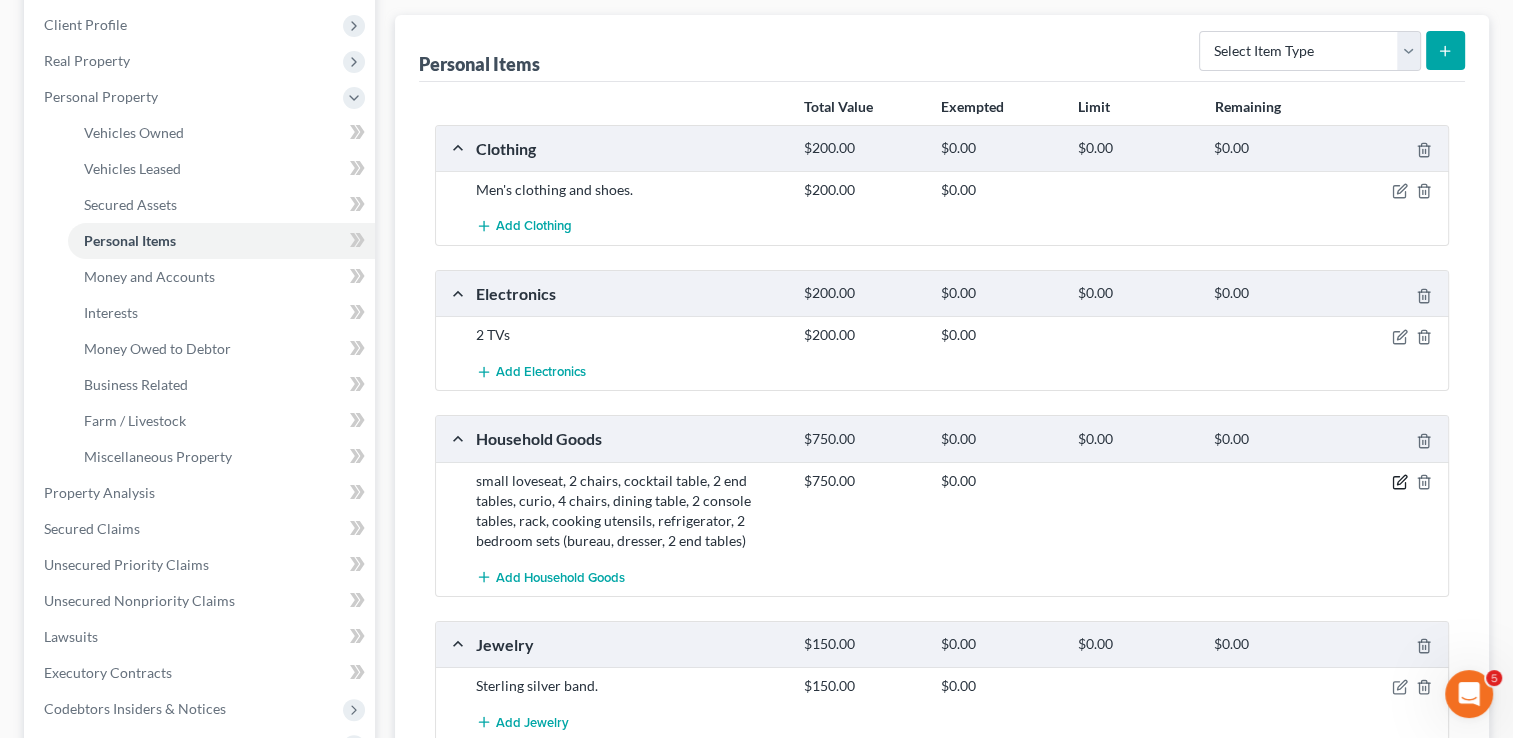 click 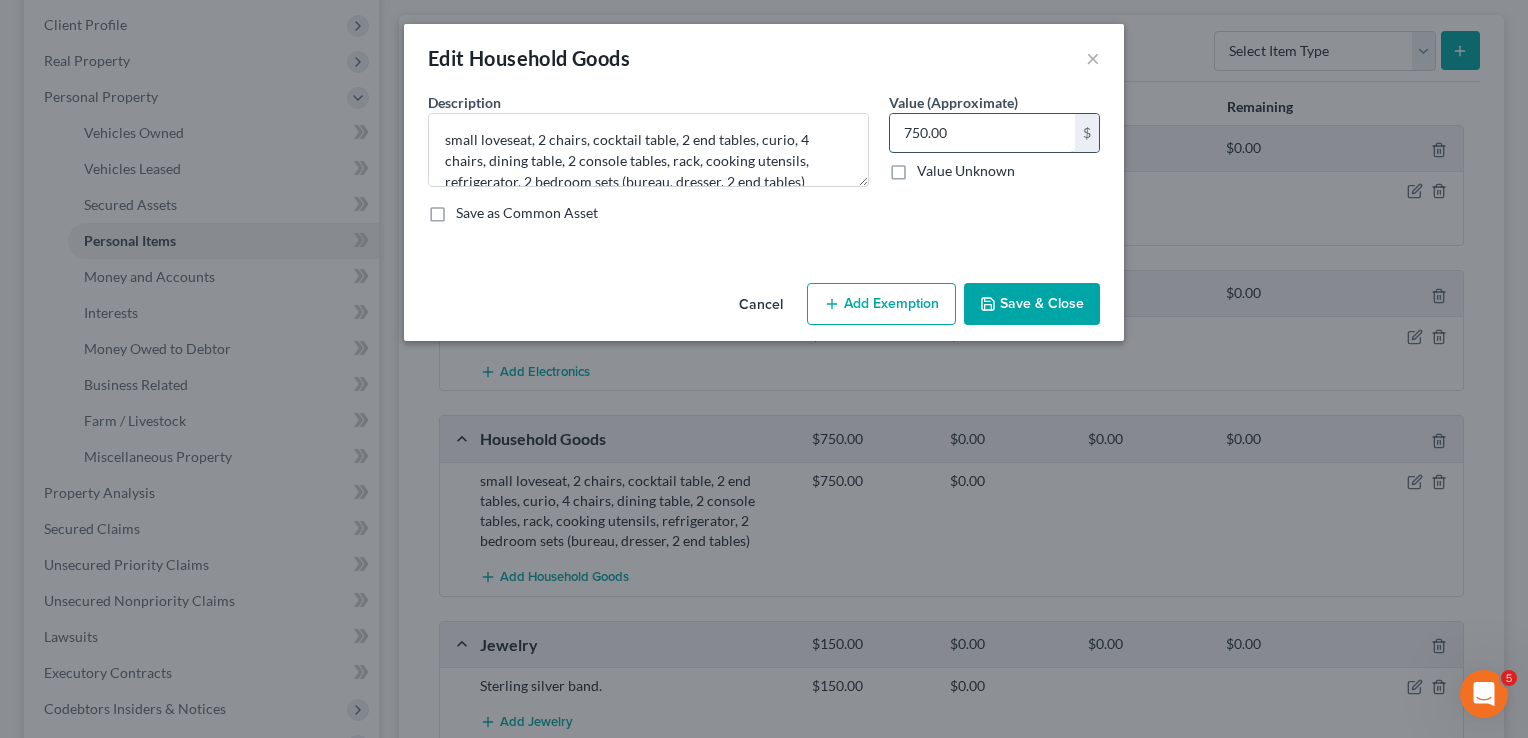 click on "750.00" at bounding box center (982, 133) 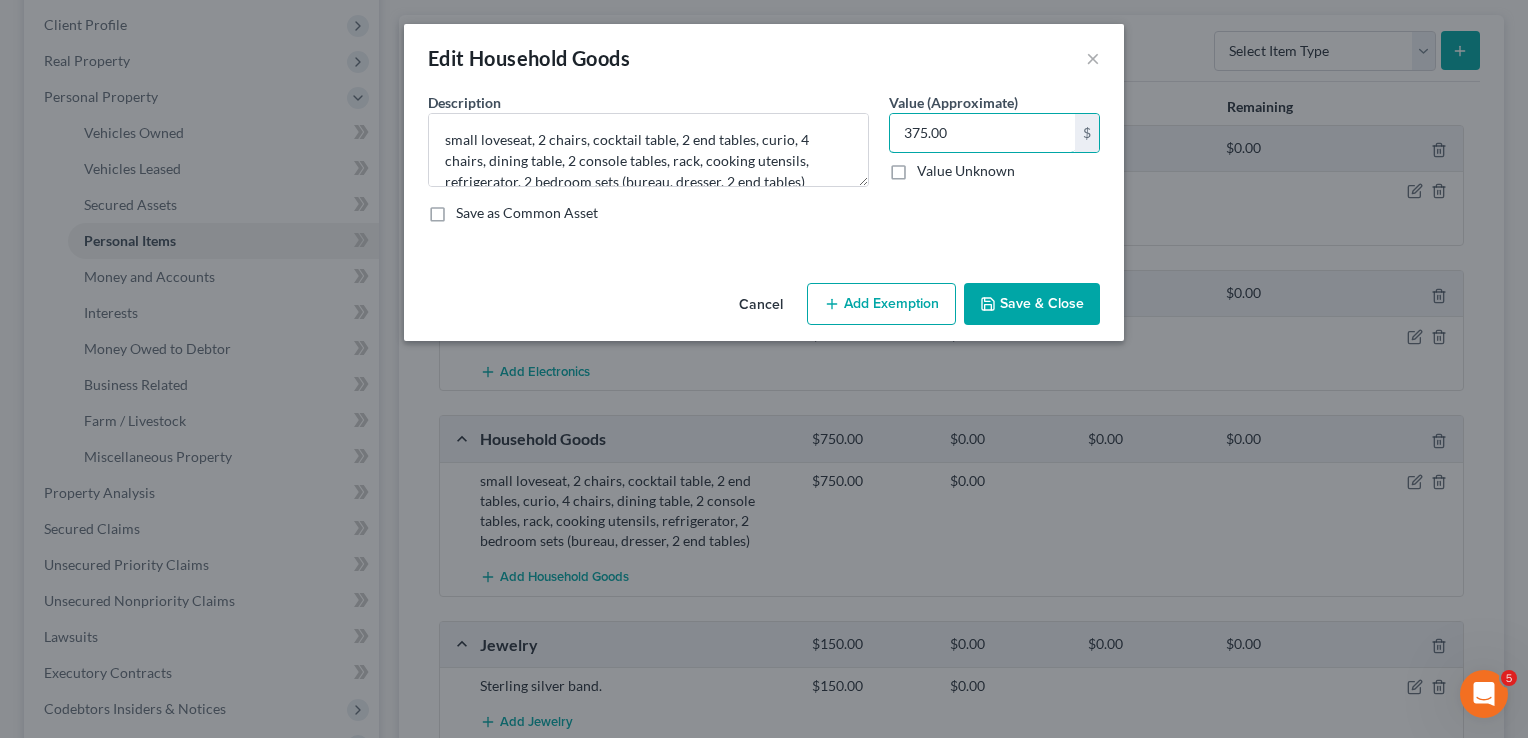 type on "375.00" 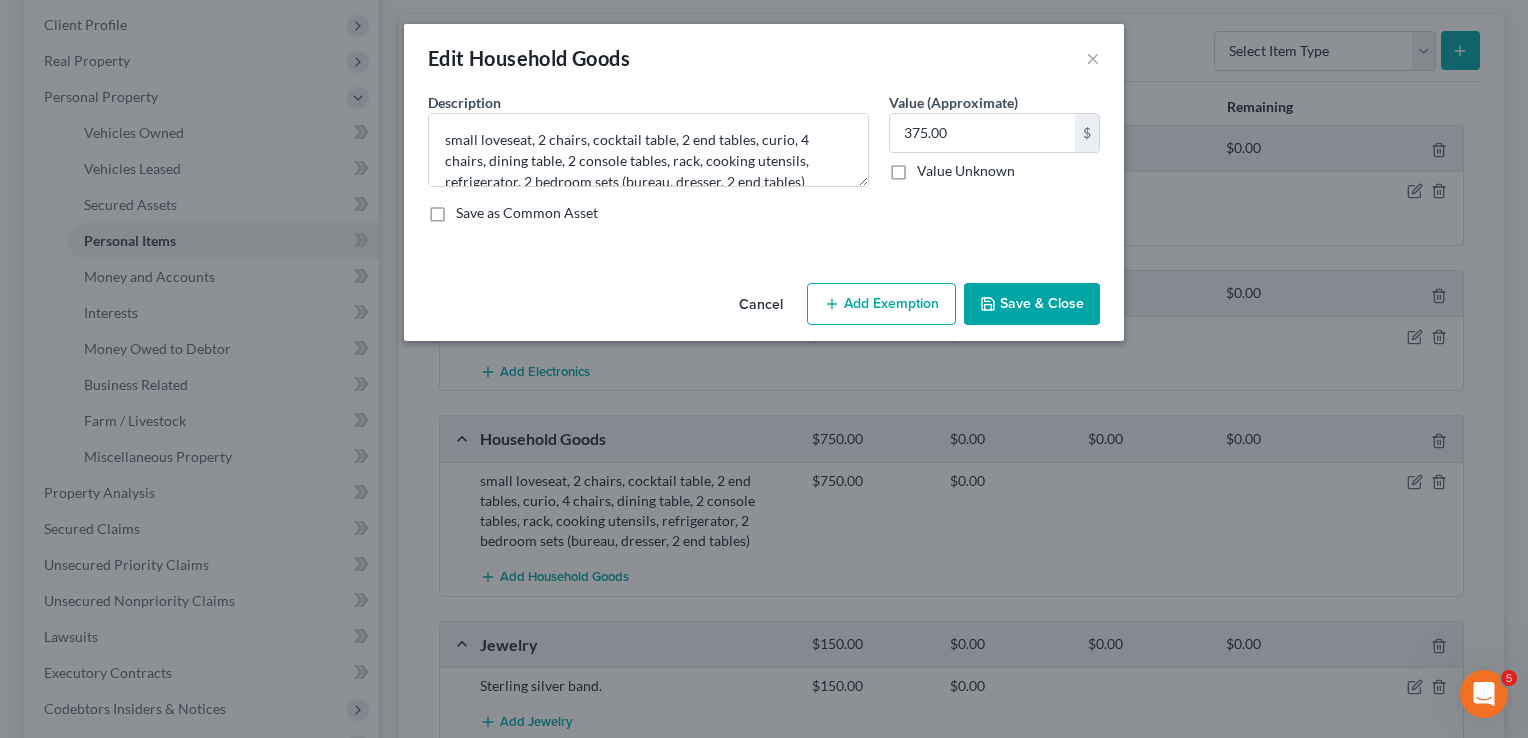 click on "Save & Close" at bounding box center (1032, 304) 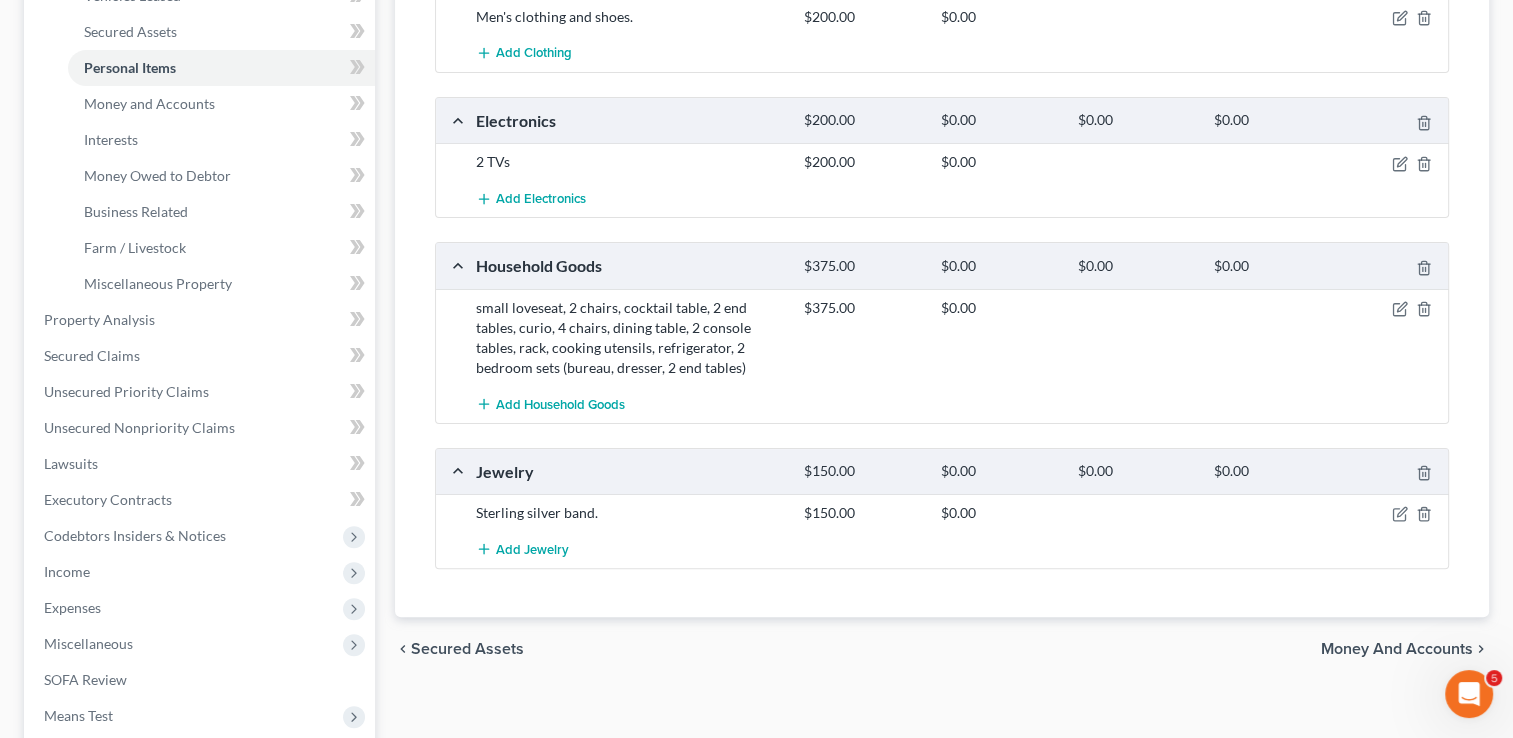 scroll, scrollTop: 489, scrollLeft: 0, axis: vertical 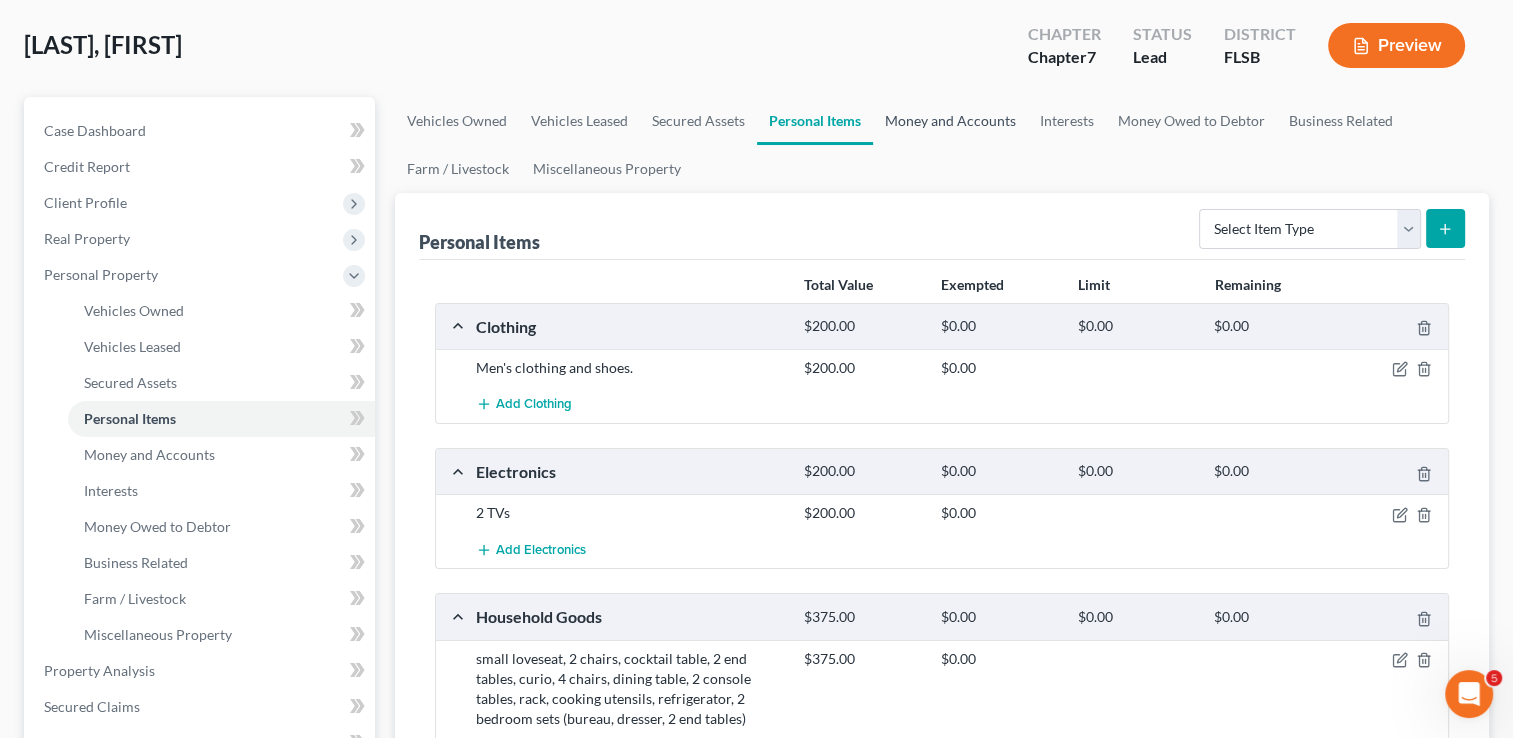 click on "Money and Accounts" at bounding box center (950, 121) 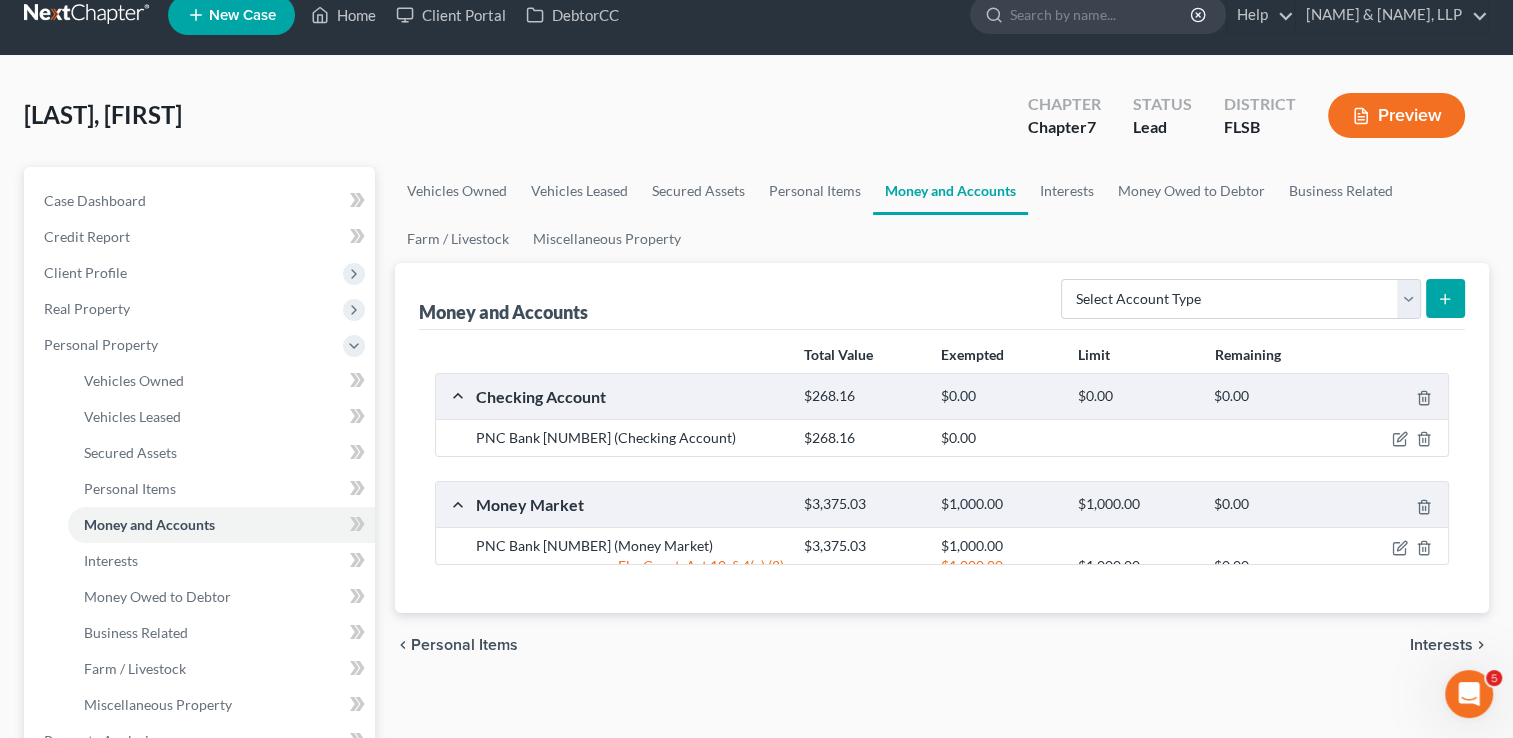 scroll, scrollTop: 0, scrollLeft: 0, axis: both 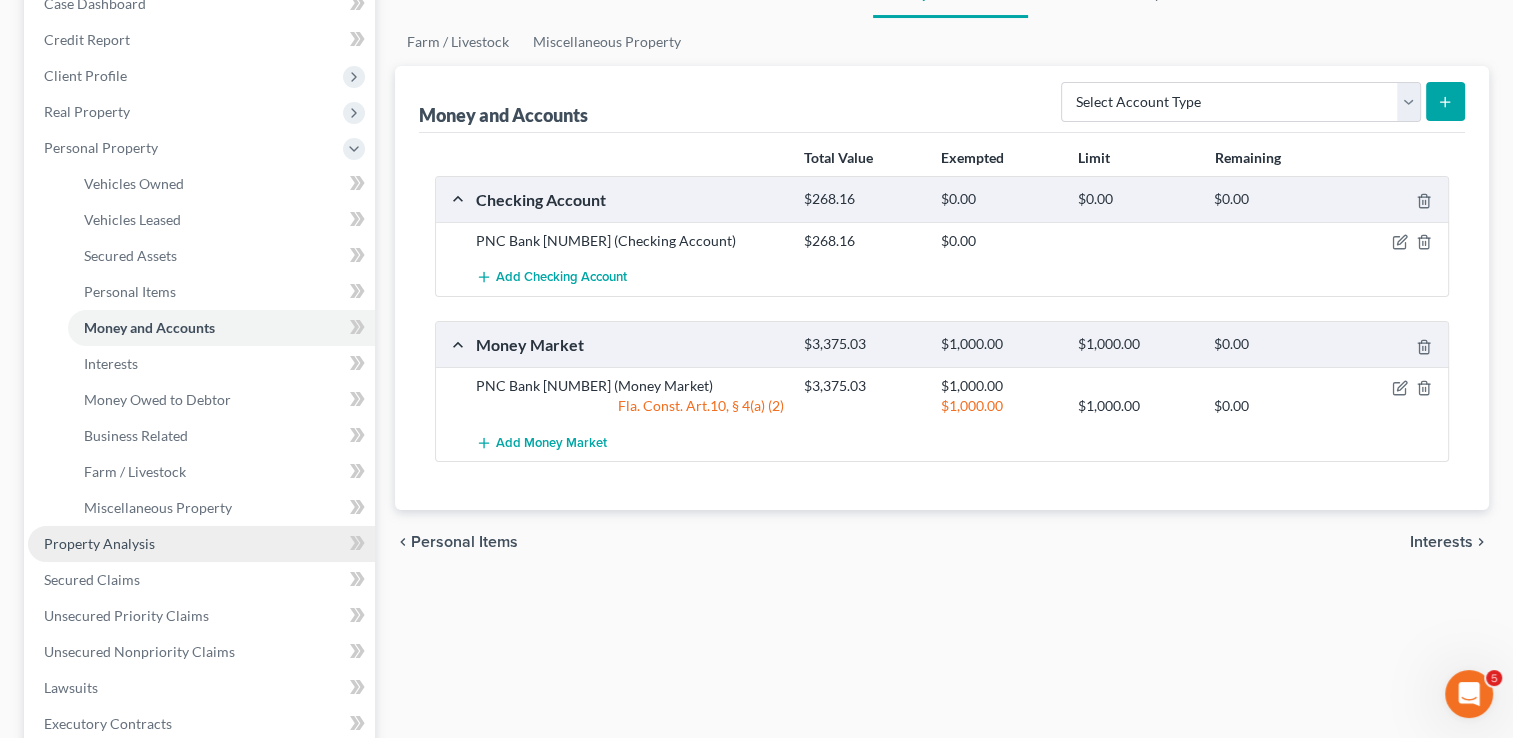 click on "Property Analysis" at bounding box center [201, 544] 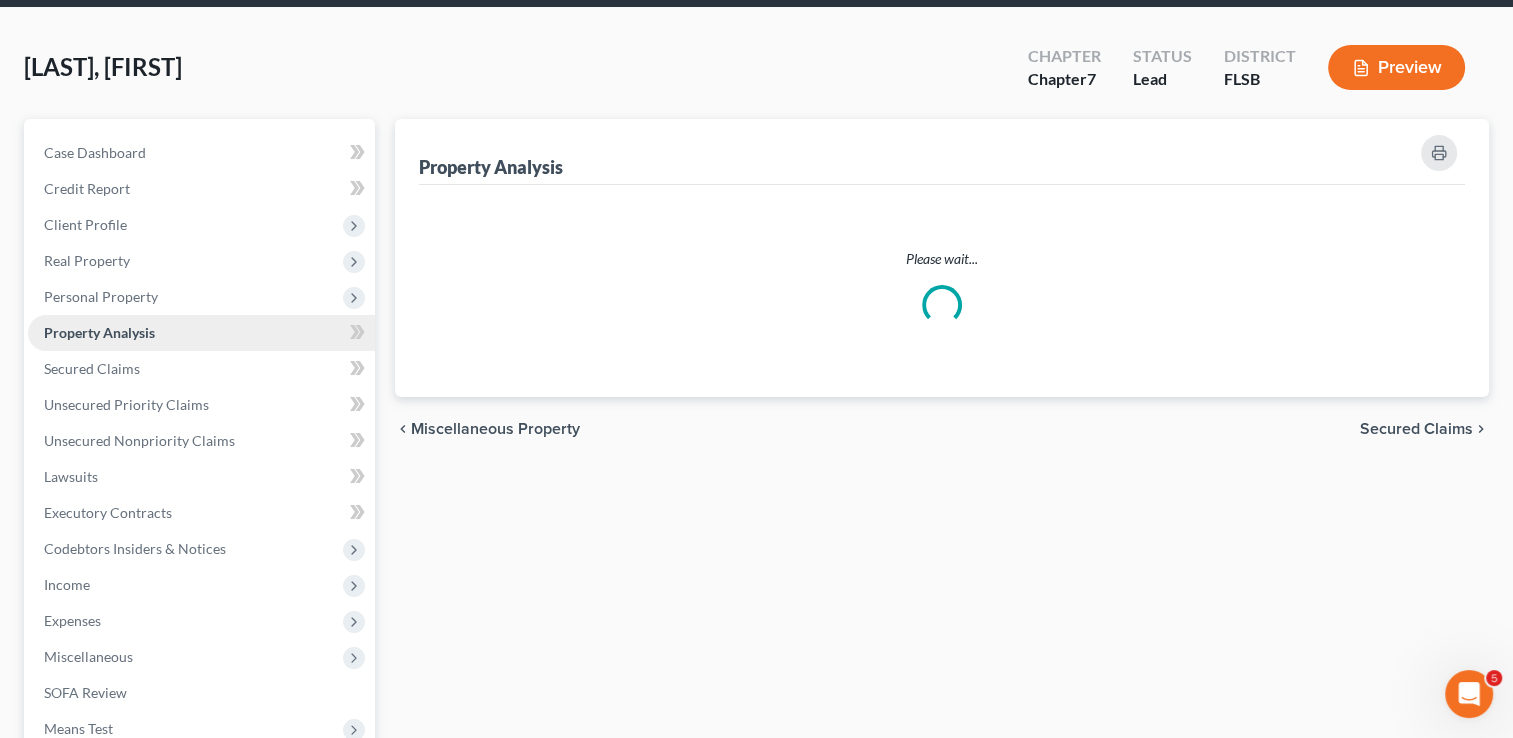 scroll, scrollTop: 0, scrollLeft: 0, axis: both 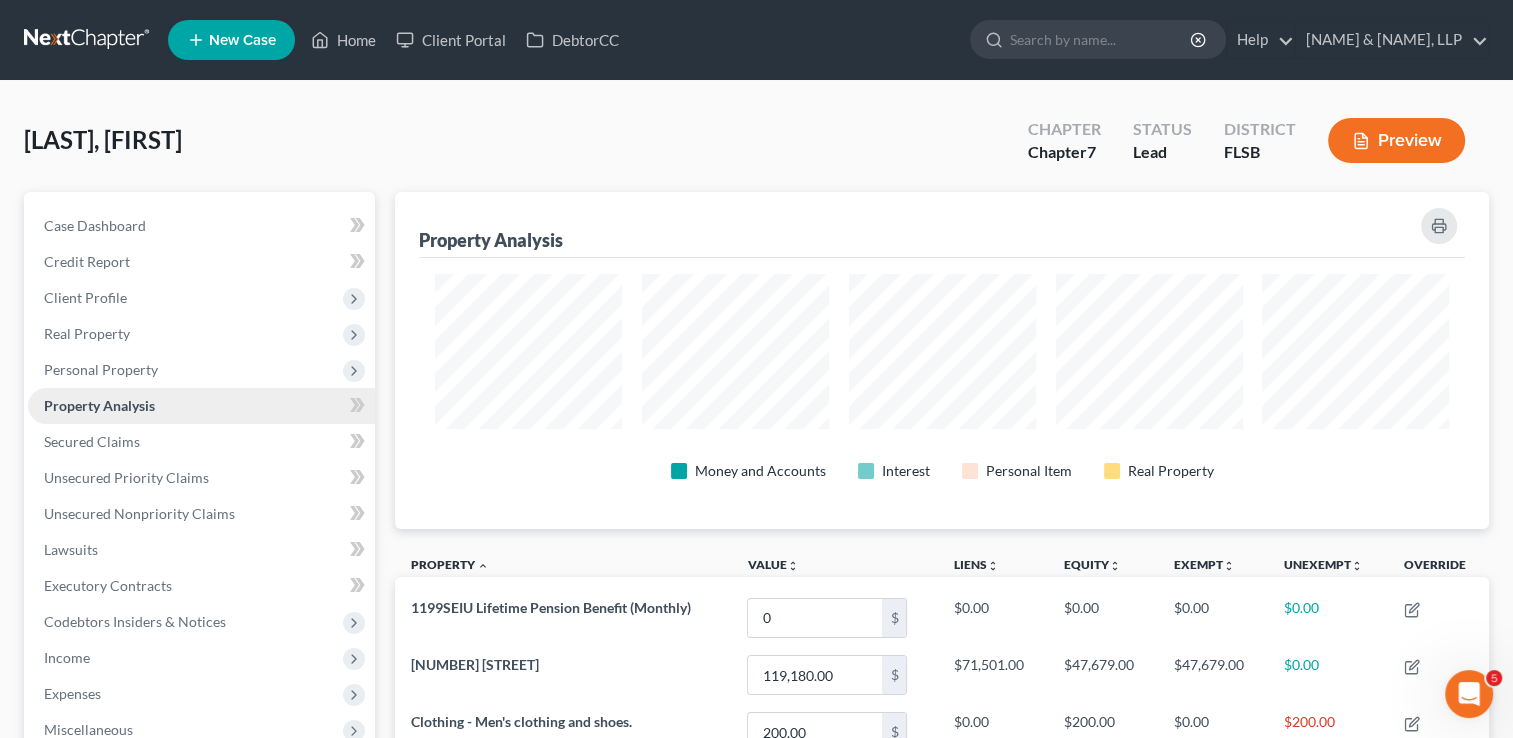 click on "Property Analysis" at bounding box center [99, 405] 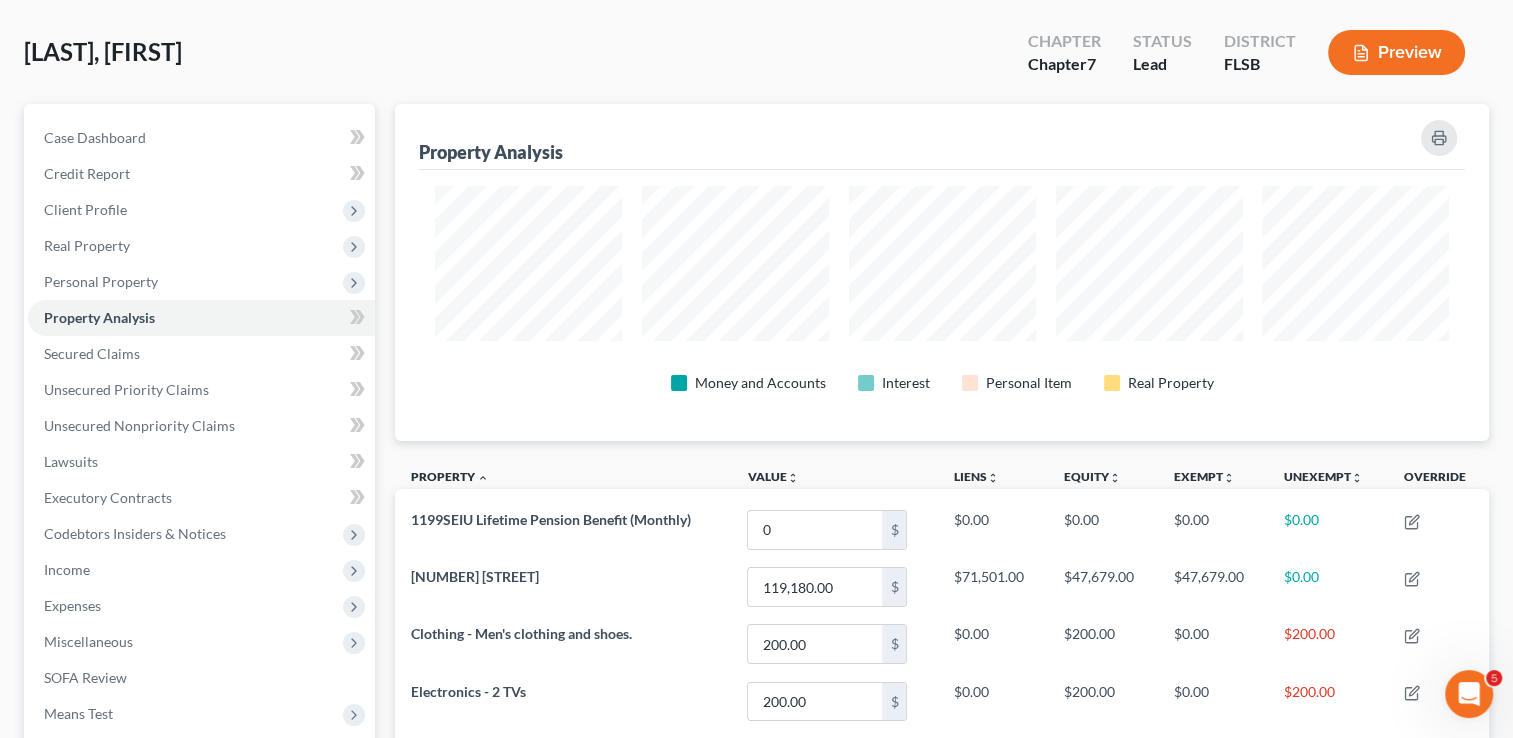 scroll, scrollTop: 0, scrollLeft: 0, axis: both 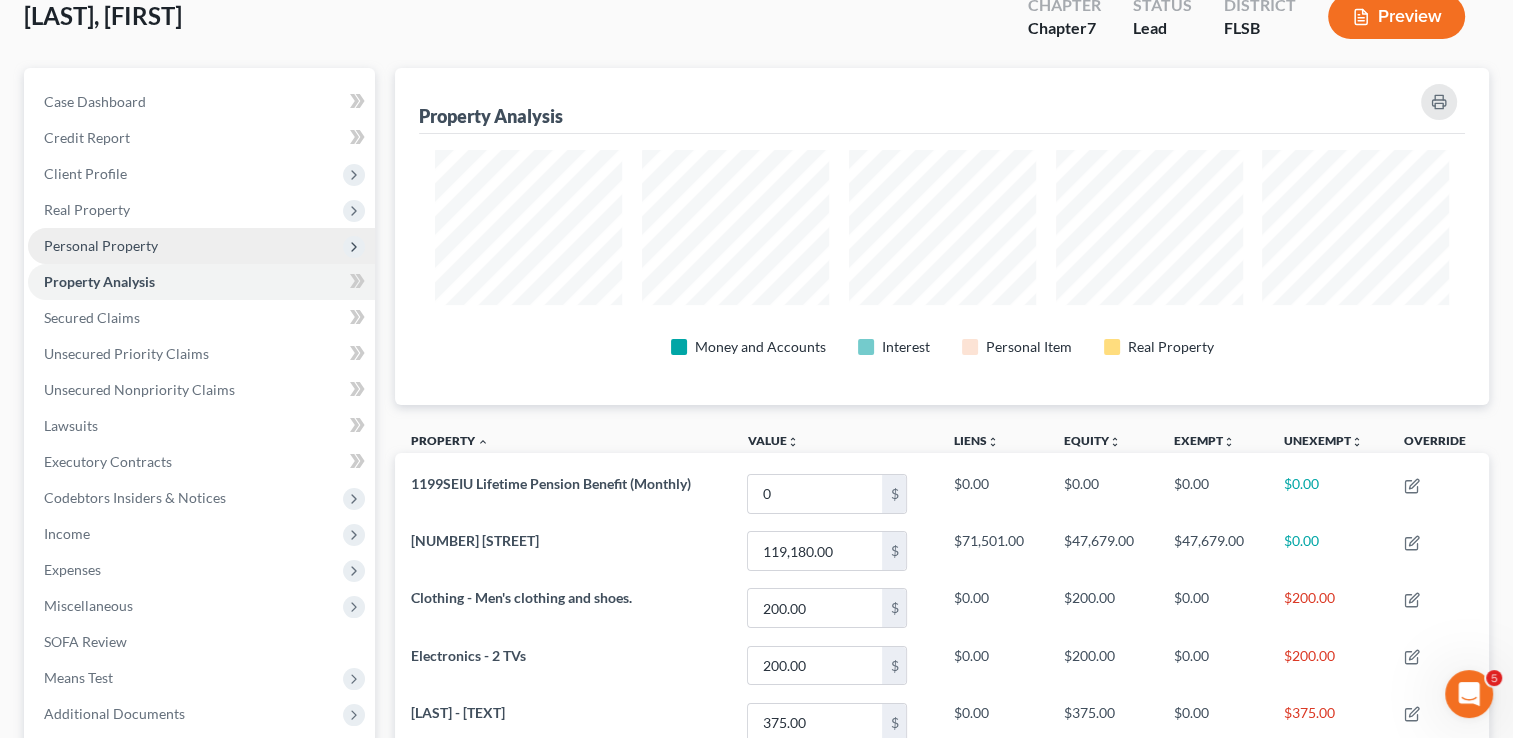 click on "Personal Property" at bounding box center (101, 245) 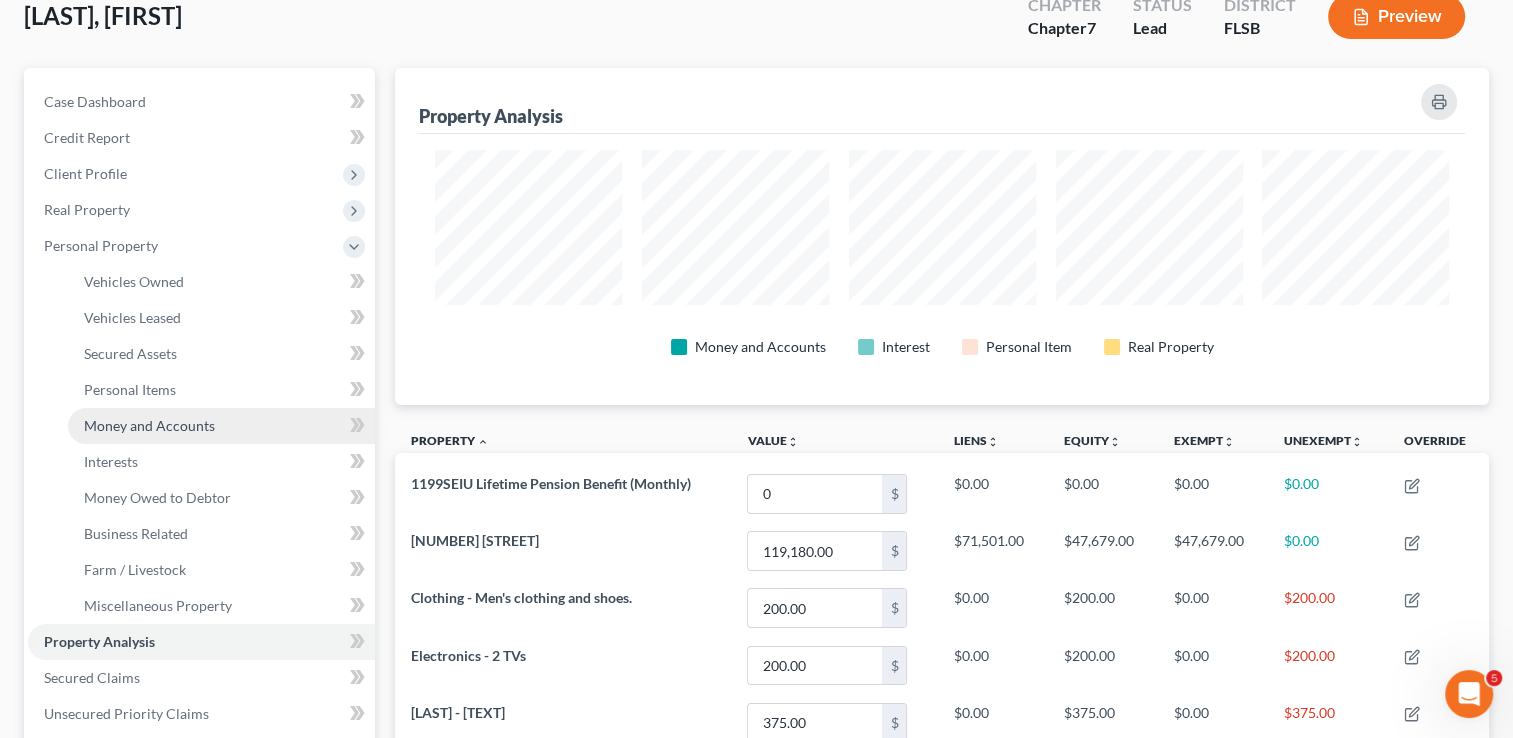 click on "Money and Accounts" at bounding box center (149, 425) 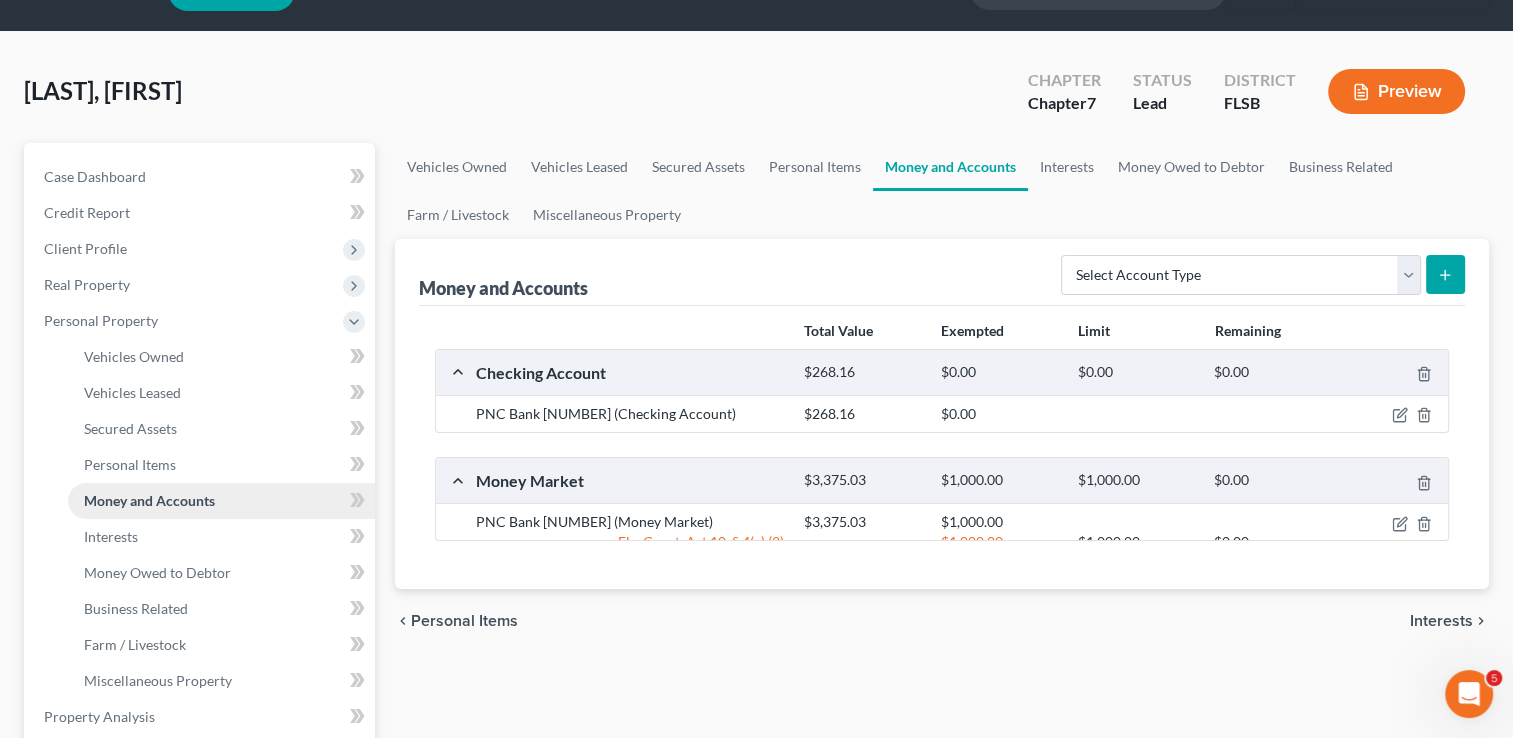 scroll, scrollTop: 0, scrollLeft: 0, axis: both 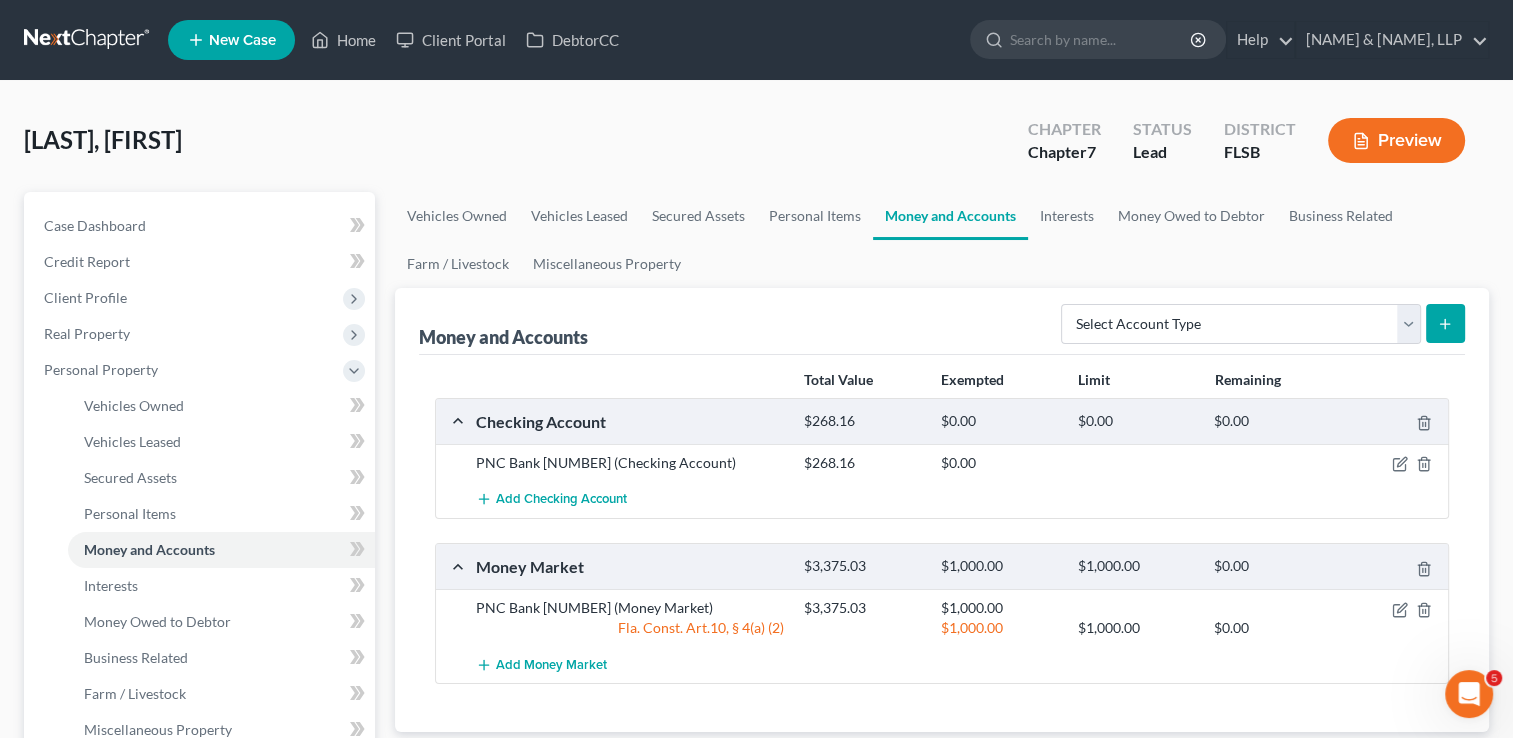 drag, startPoint x: 1521, startPoint y: 240, endPoint x: 892, endPoint y: 106, distance: 643.11505 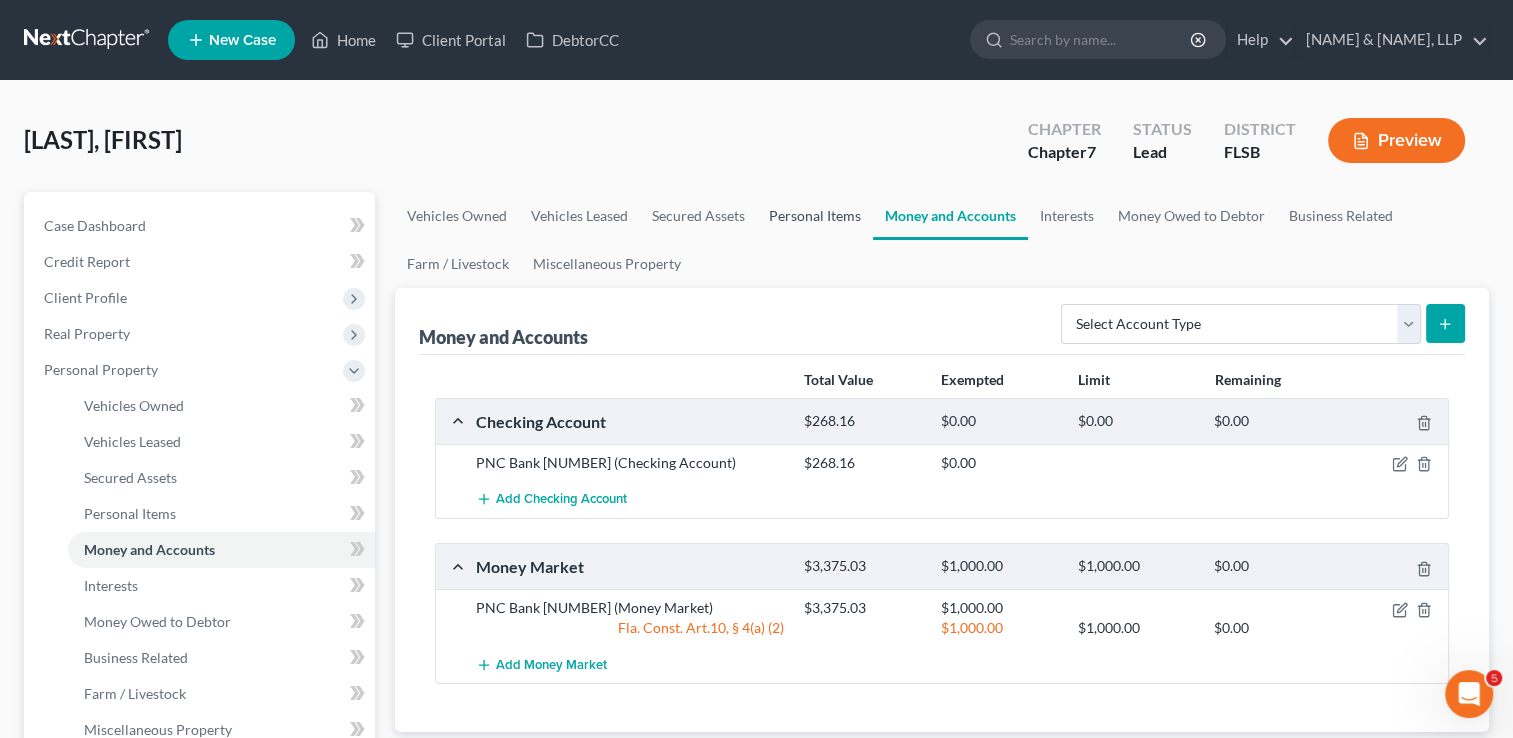 click on "Personal Items" at bounding box center [815, 216] 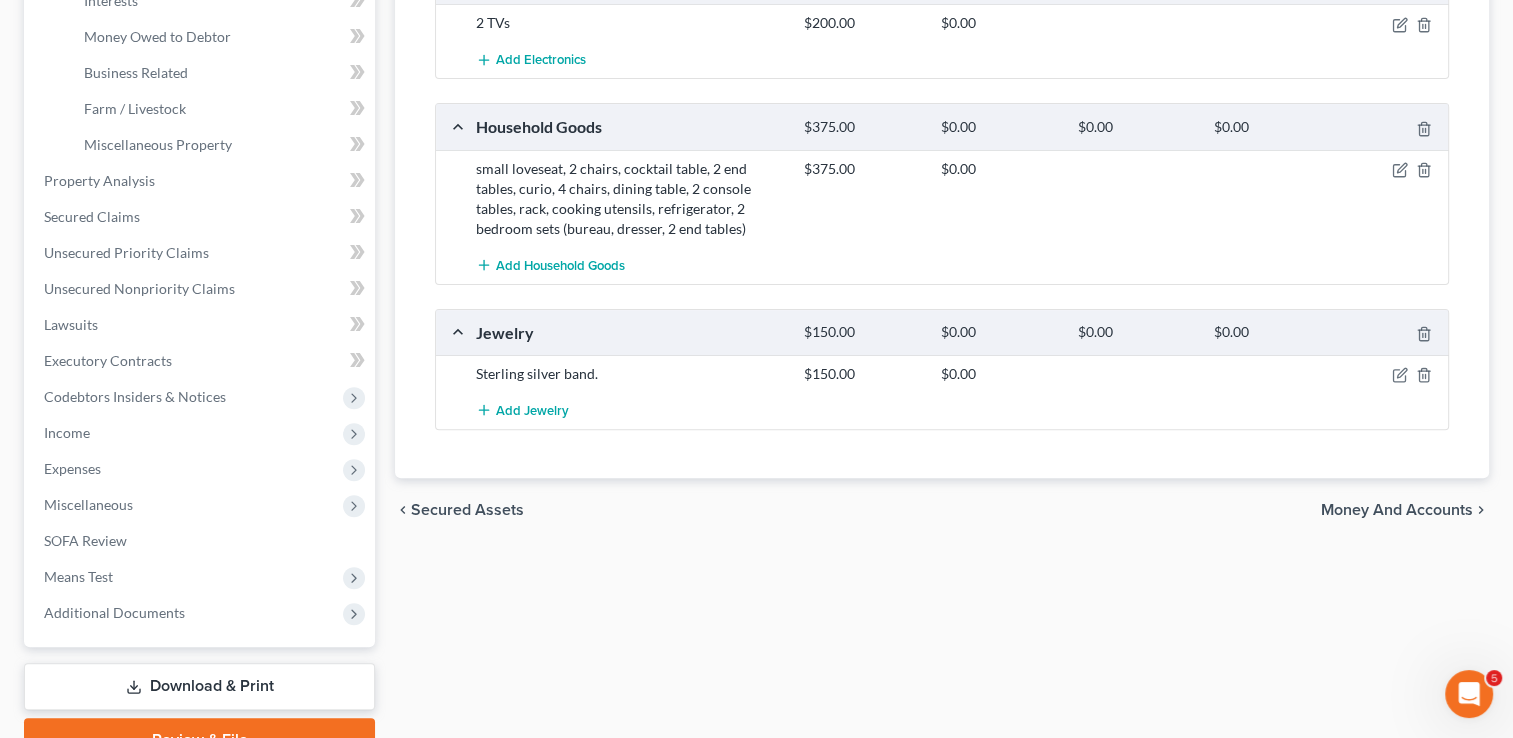 scroll, scrollTop: 0, scrollLeft: 0, axis: both 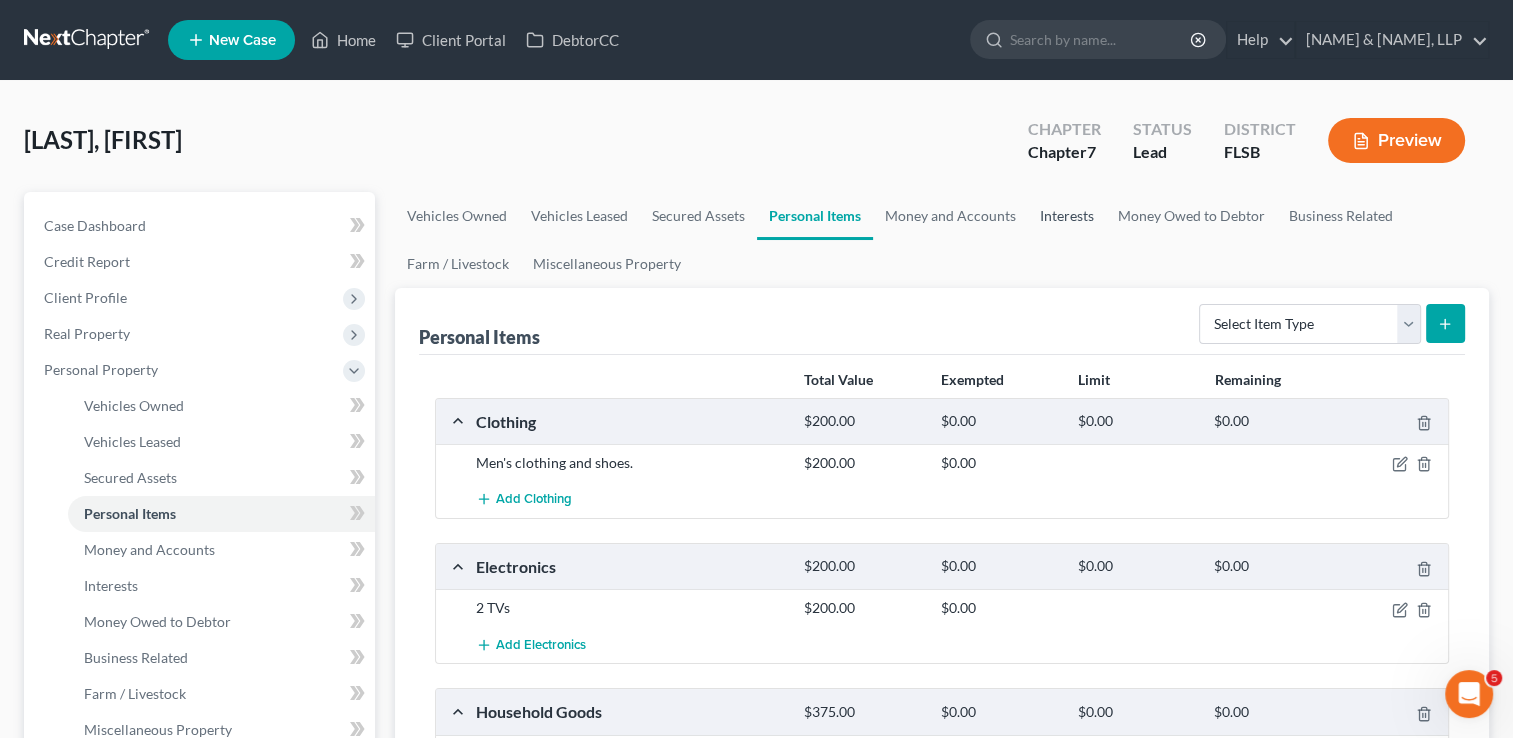 click on "Interests" at bounding box center (1067, 216) 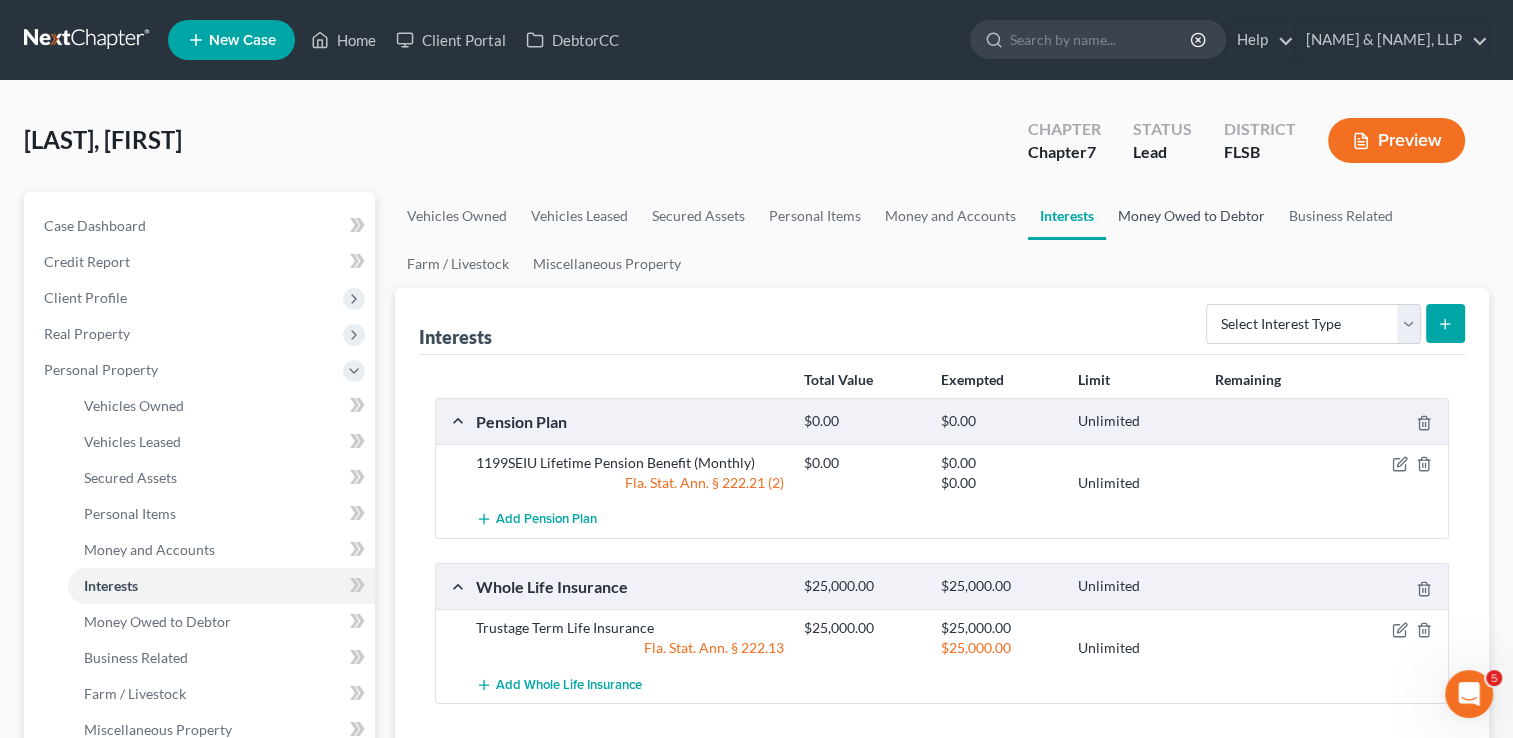 click on "Money Owed to Debtor" at bounding box center (1191, 216) 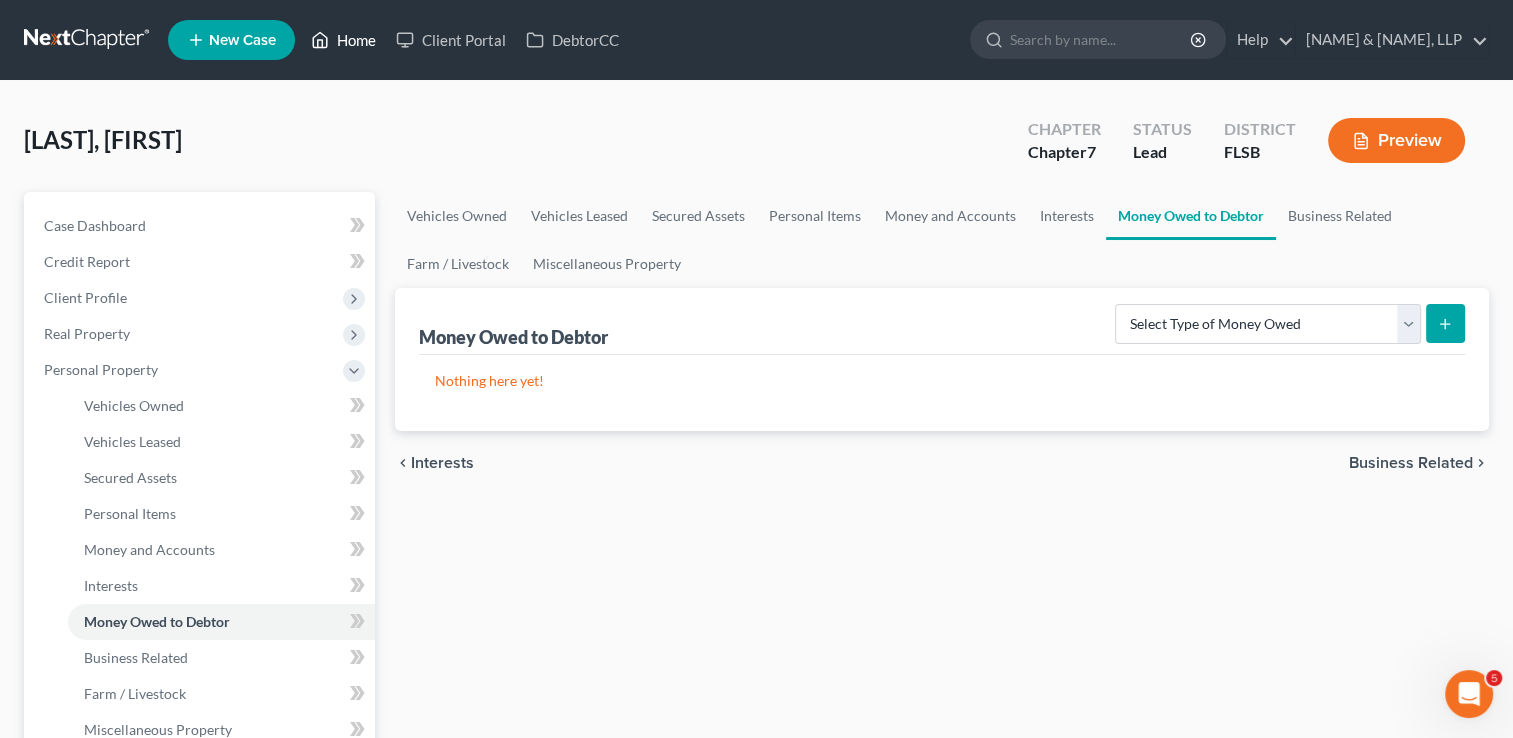 click on "Home" at bounding box center (343, 40) 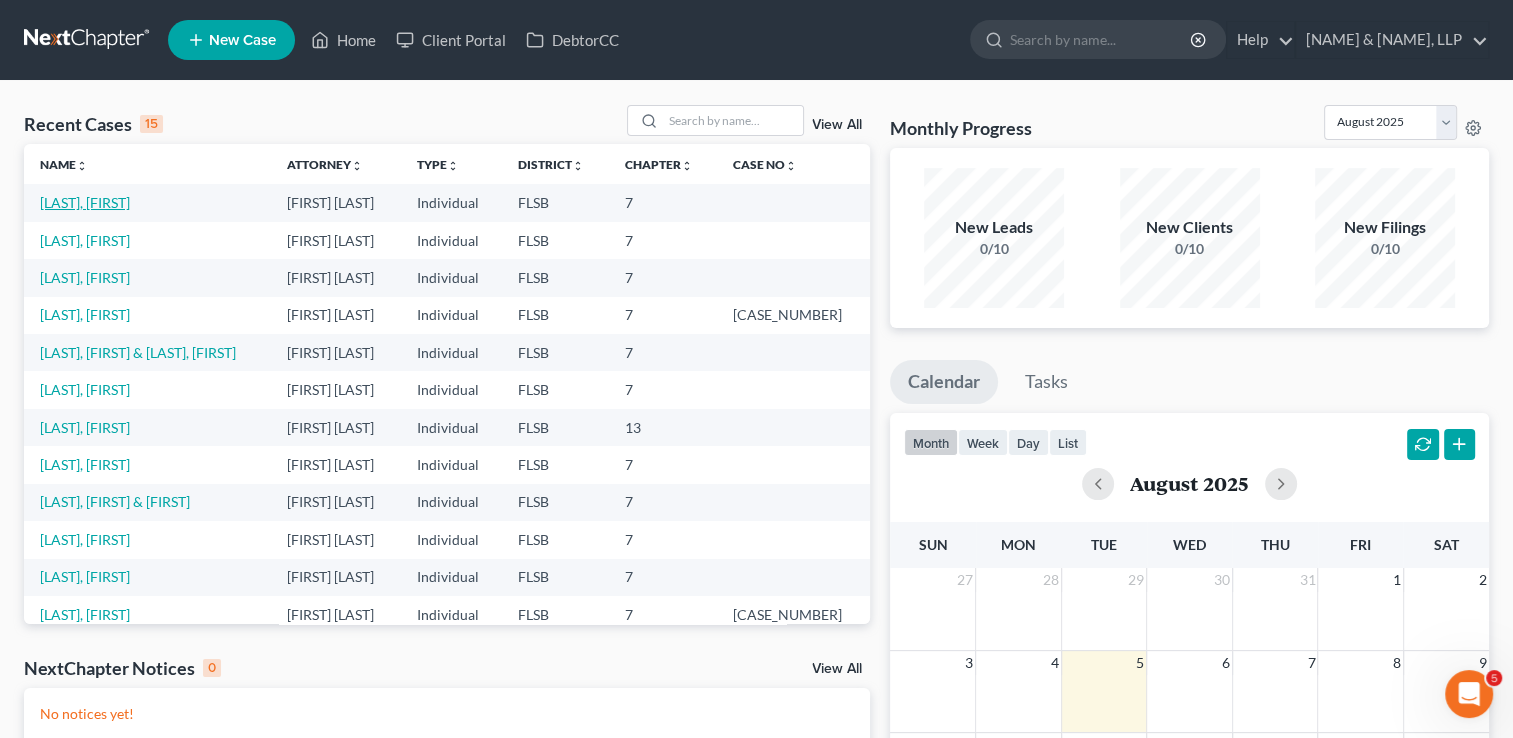 click on "[LAST], [FIRST]" at bounding box center [85, 202] 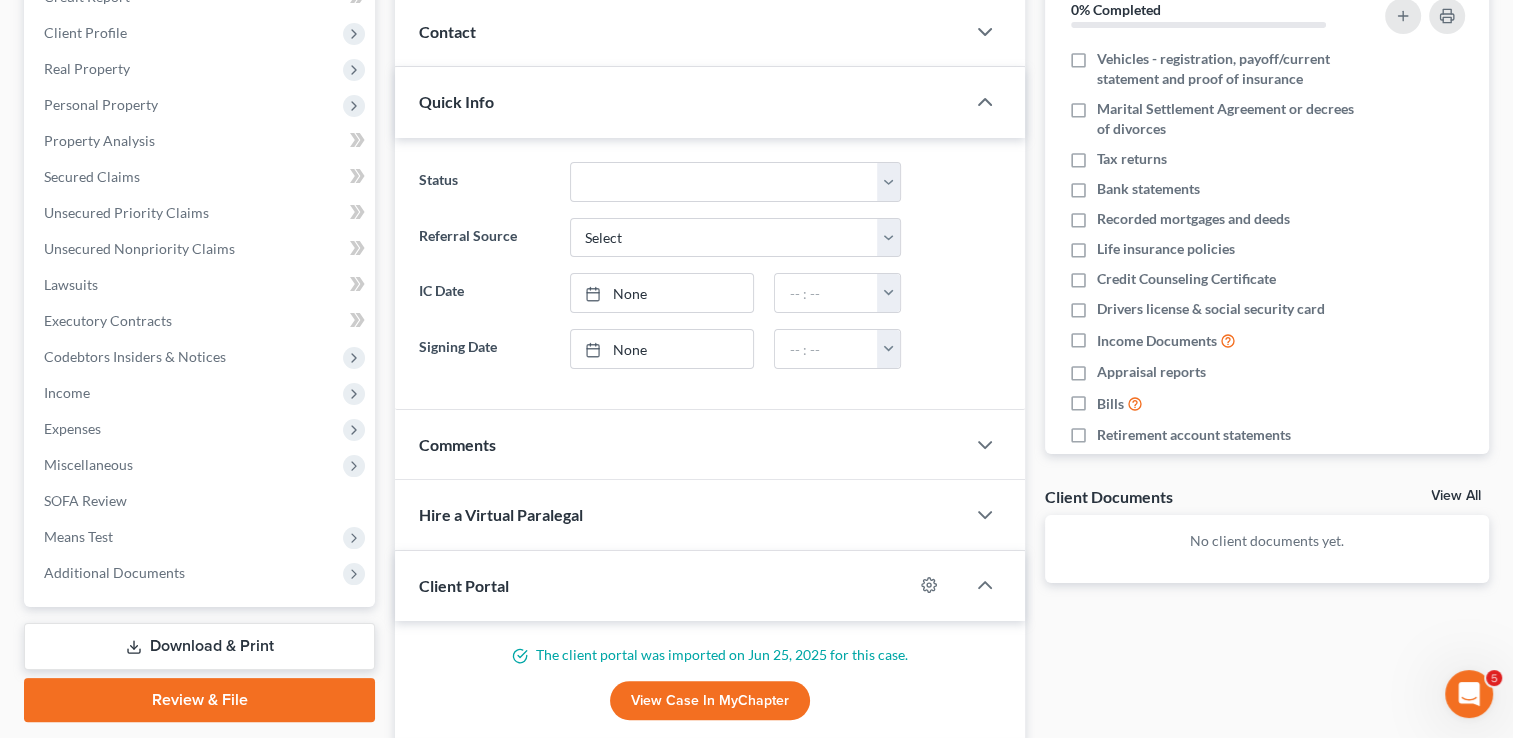 scroll, scrollTop: 296, scrollLeft: 0, axis: vertical 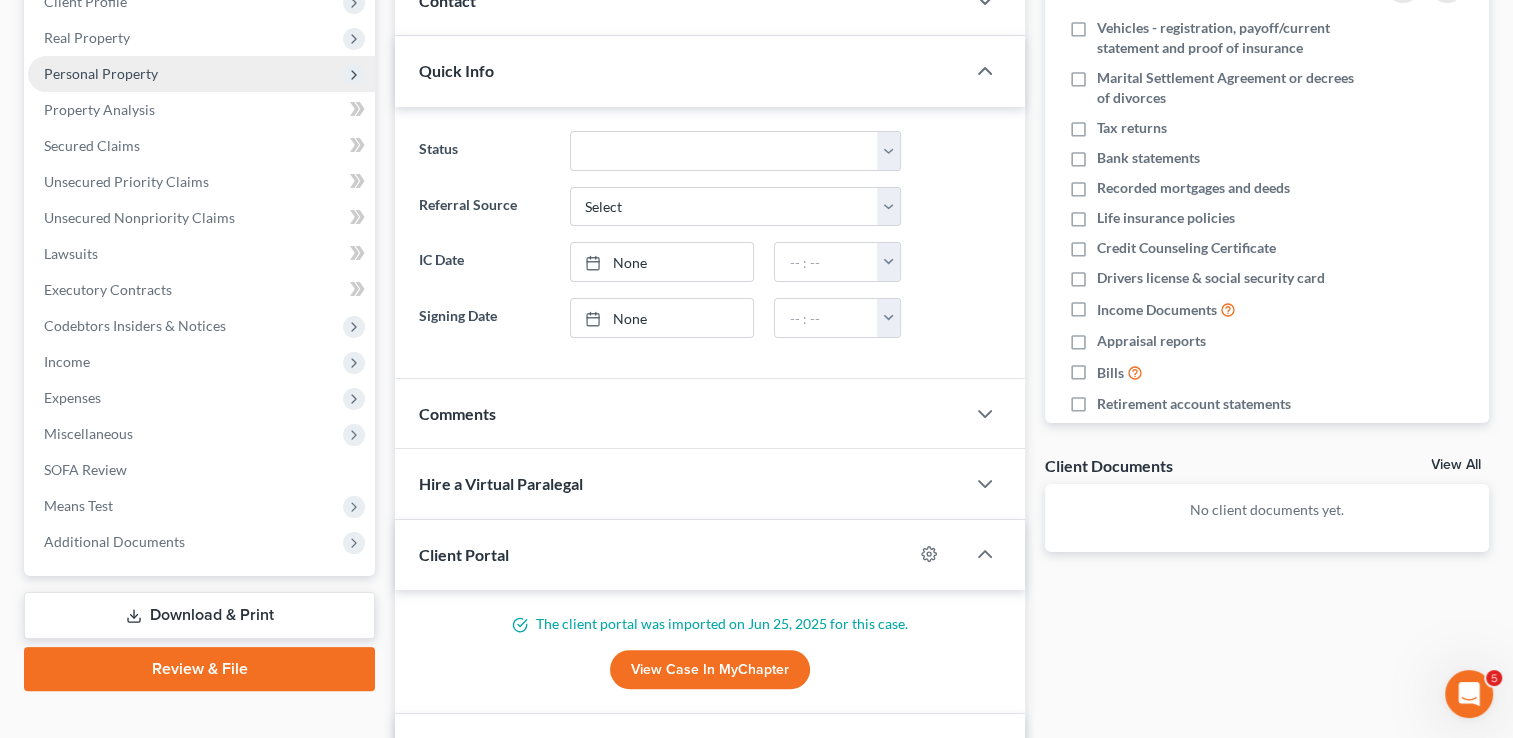 click on "Personal Property" at bounding box center (201, 74) 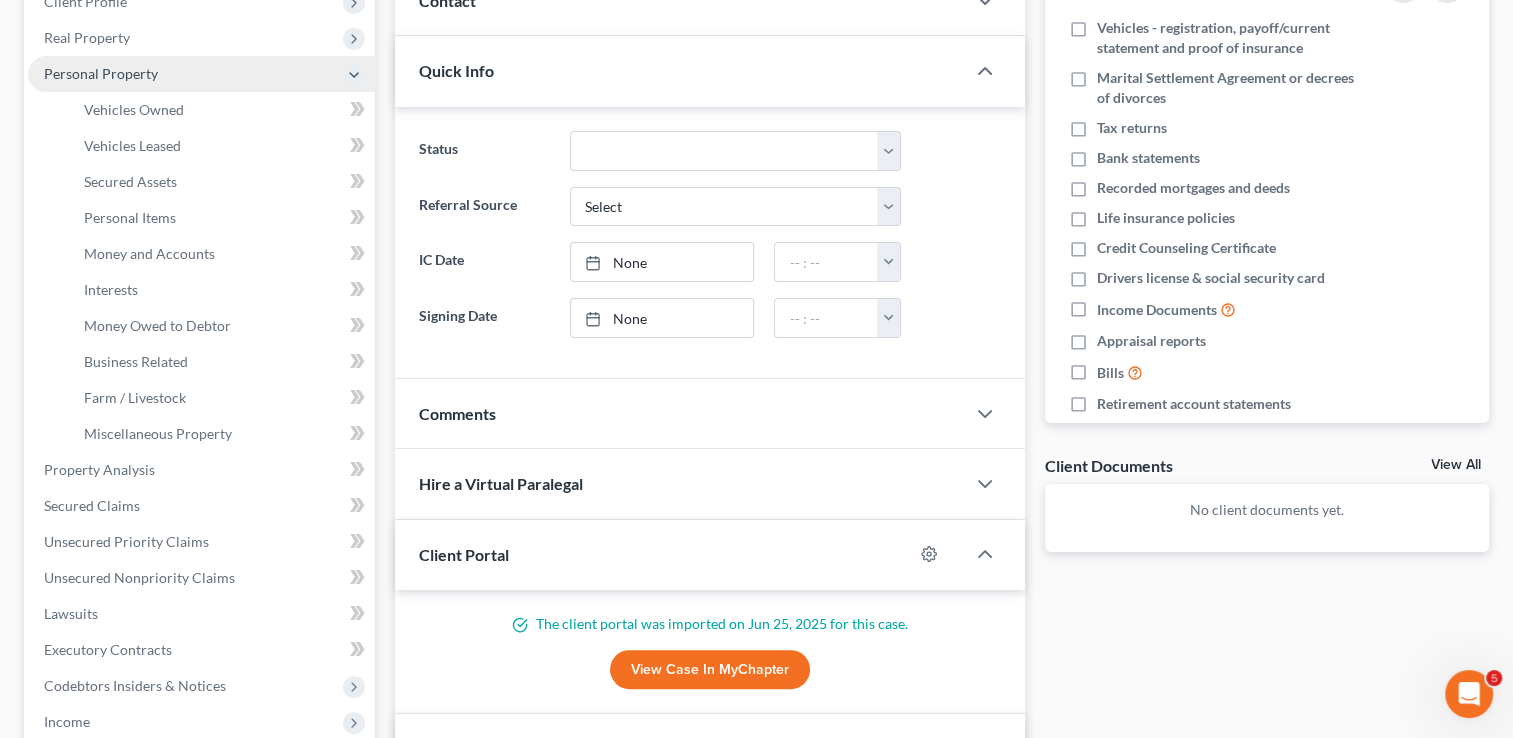 click on "Personal Property" at bounding box center (201, 74) 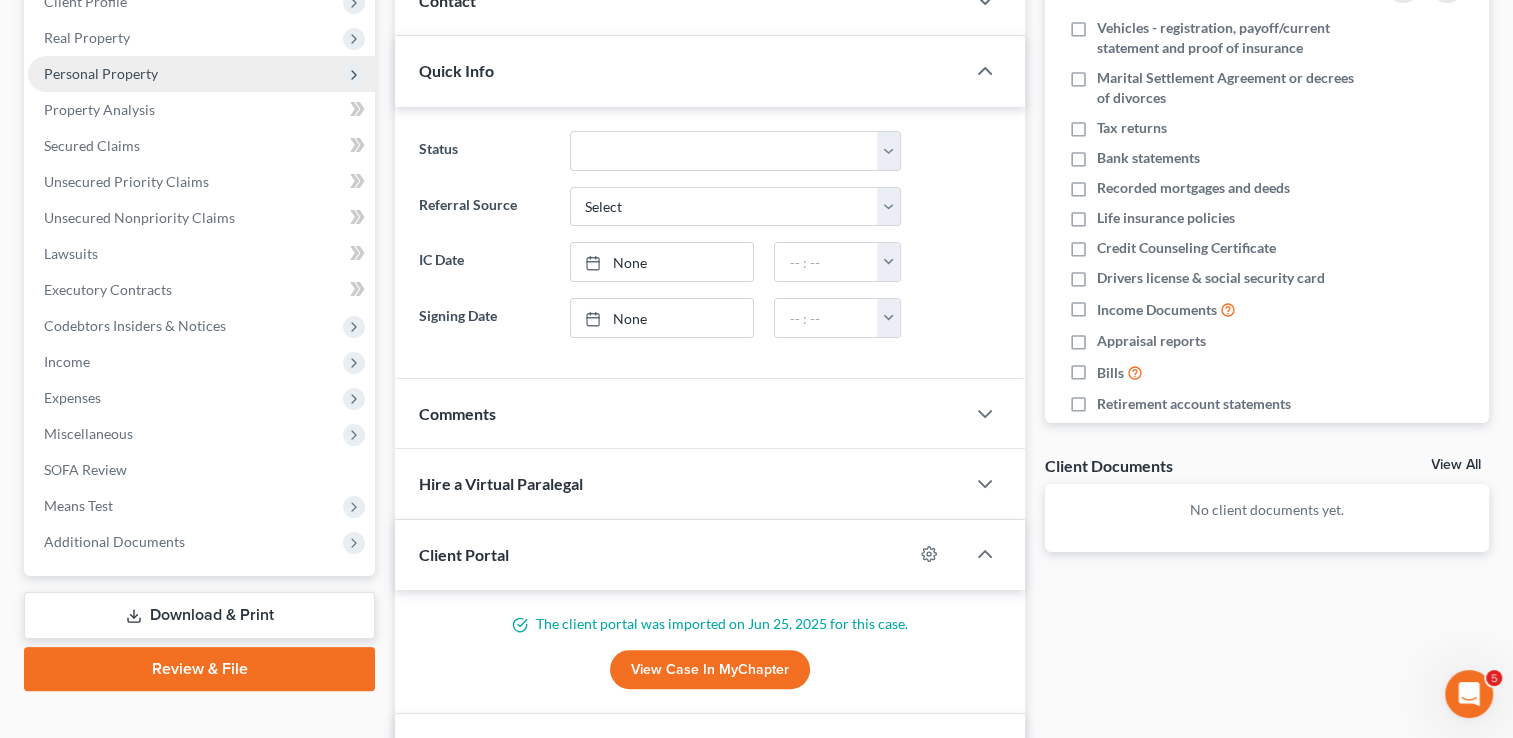 click on "Personal Property" at bounding box center [201, 74] 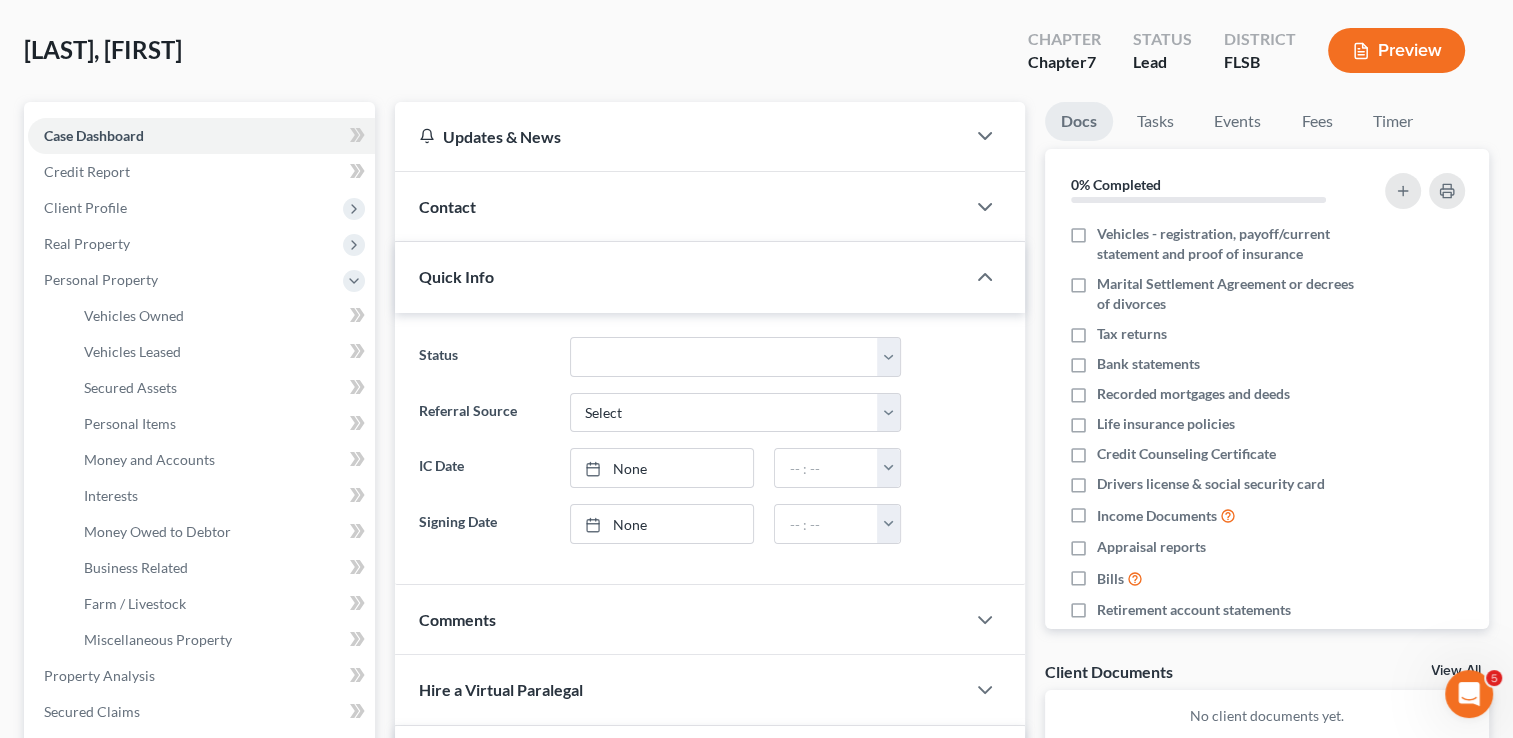 scroll, scrollTop: 0, scrollLeft: 0, axis: both 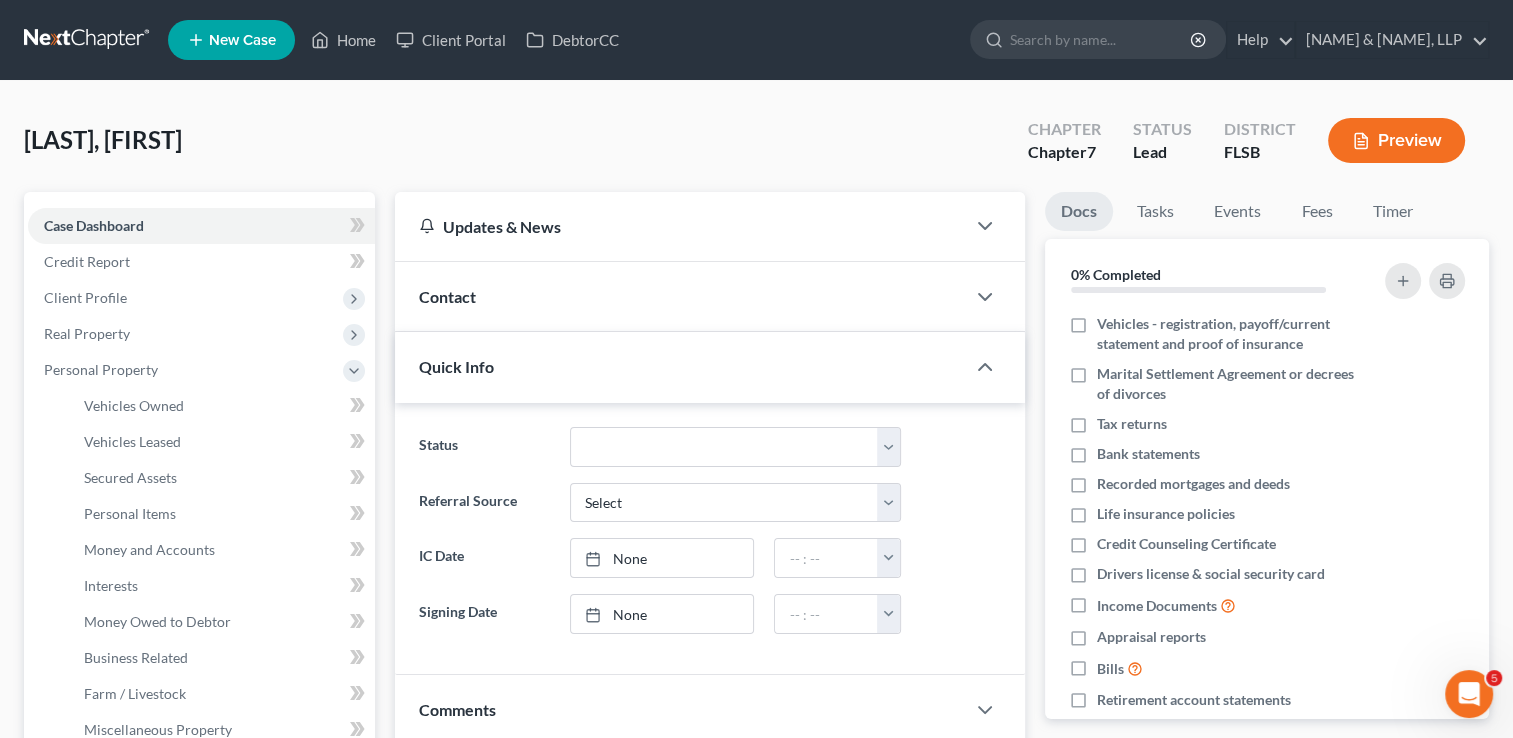 click on "Preview" at bounding box center [1396, 140] 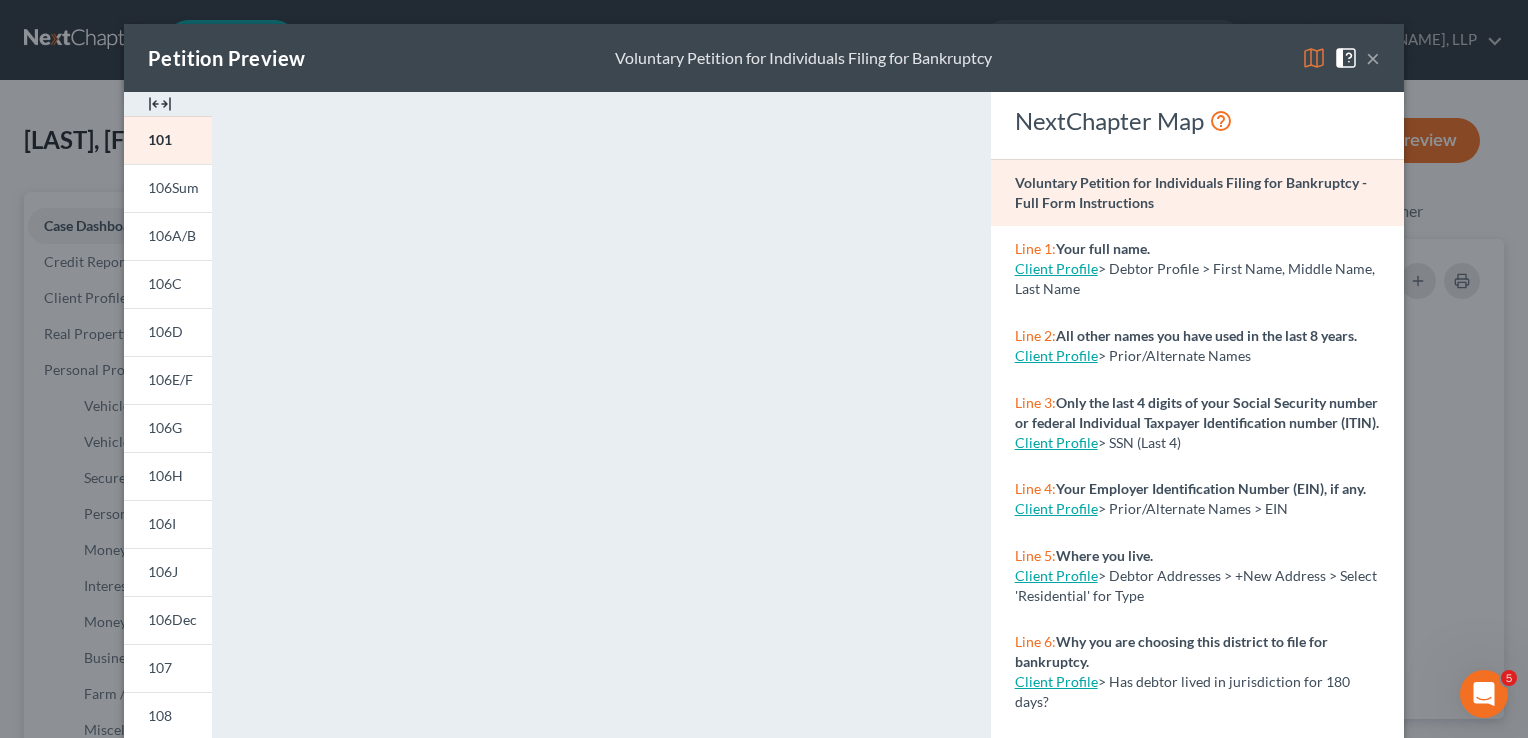 click on "×" at bounding box center [1373, 58] 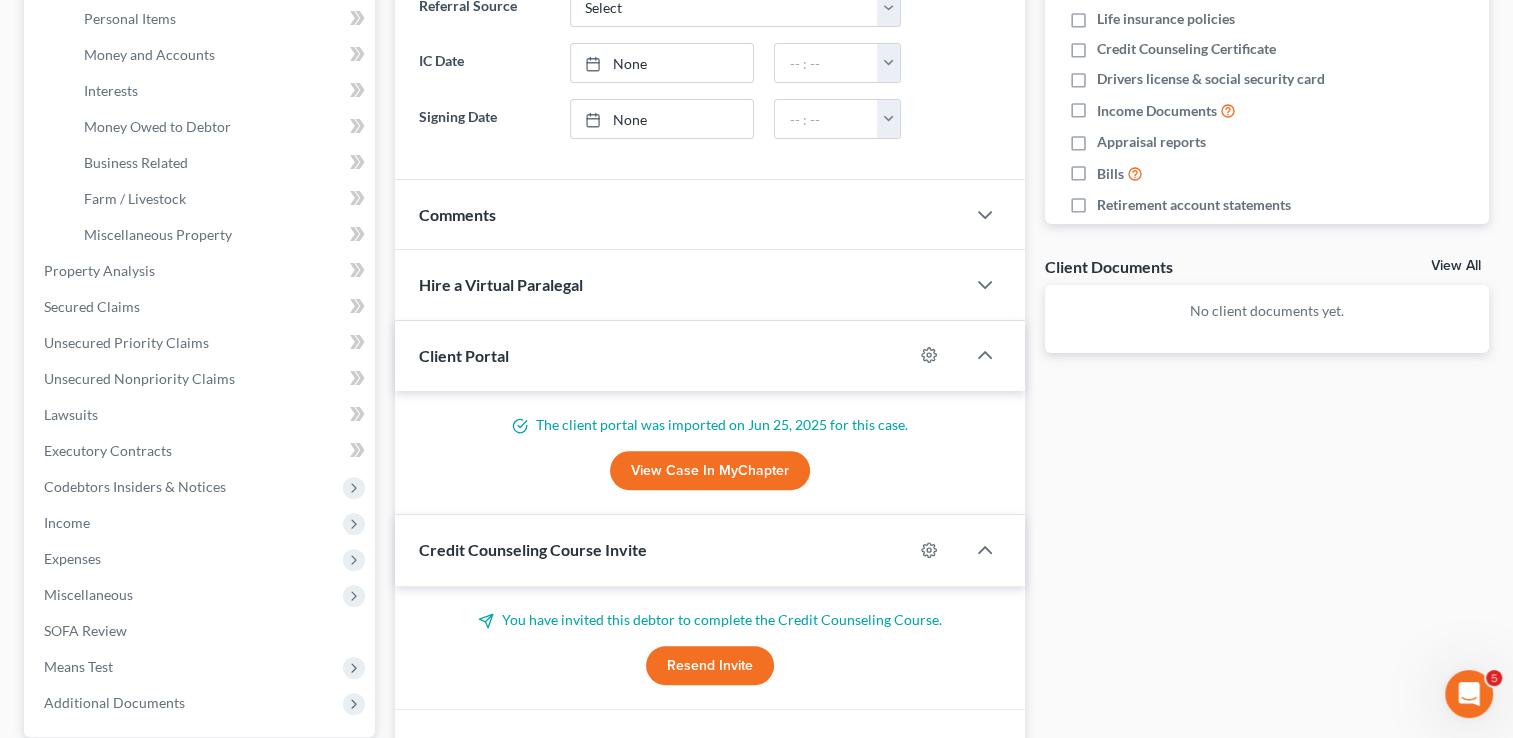 scroll, scrollTop: 683, scrollLeft: 0, axis: vertical 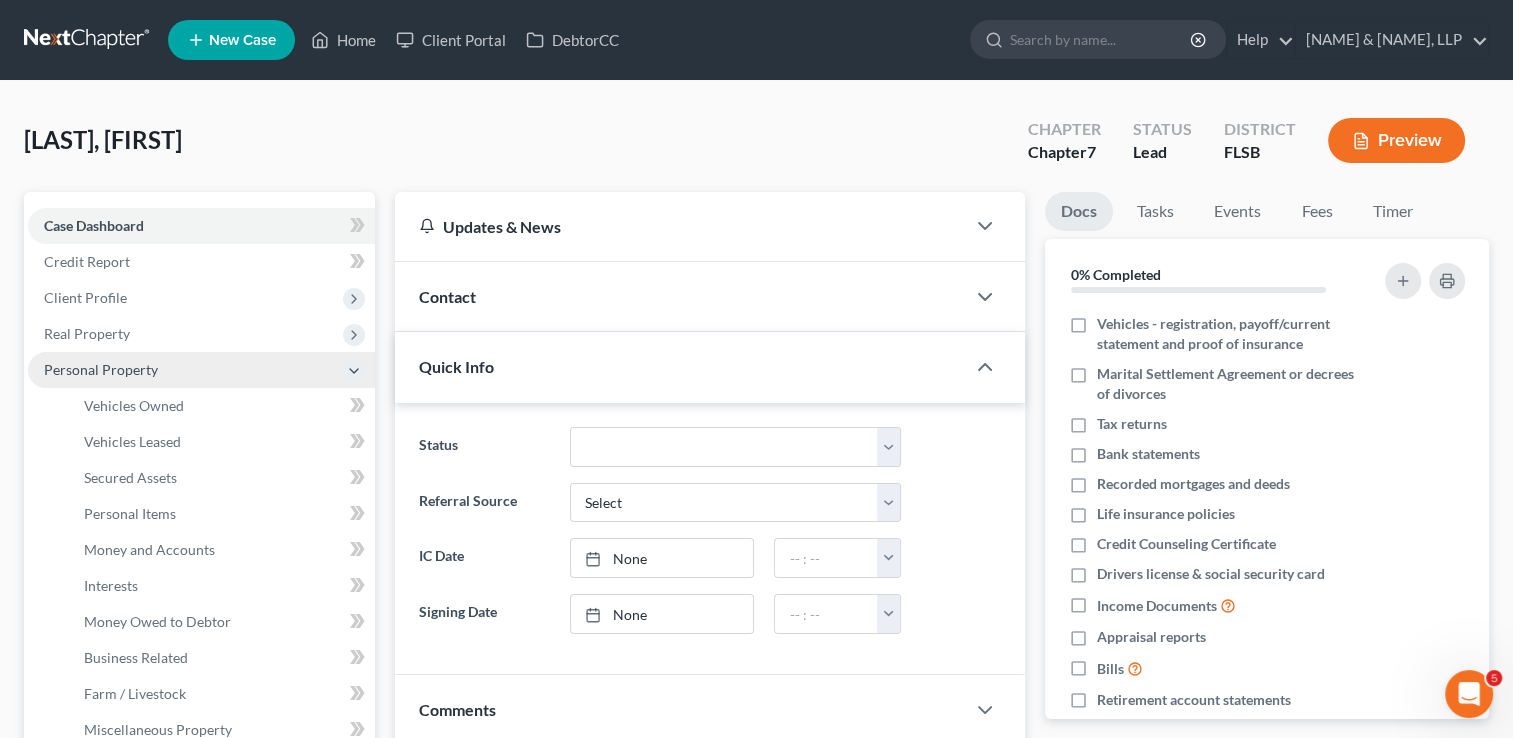 click on "Personal Property" at bounding box center [201, 370] 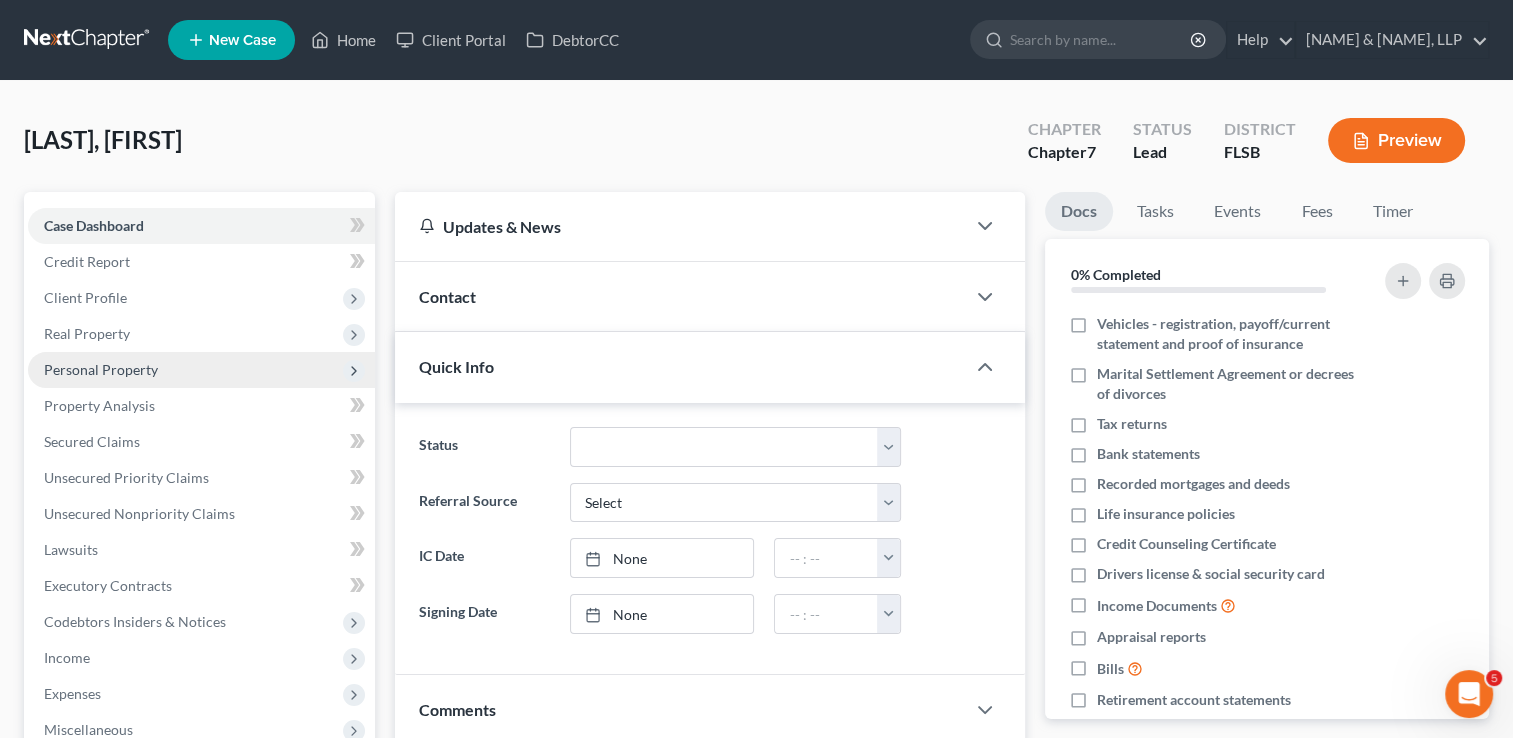 click on "Personal Property" at bounding box center [101, 369] 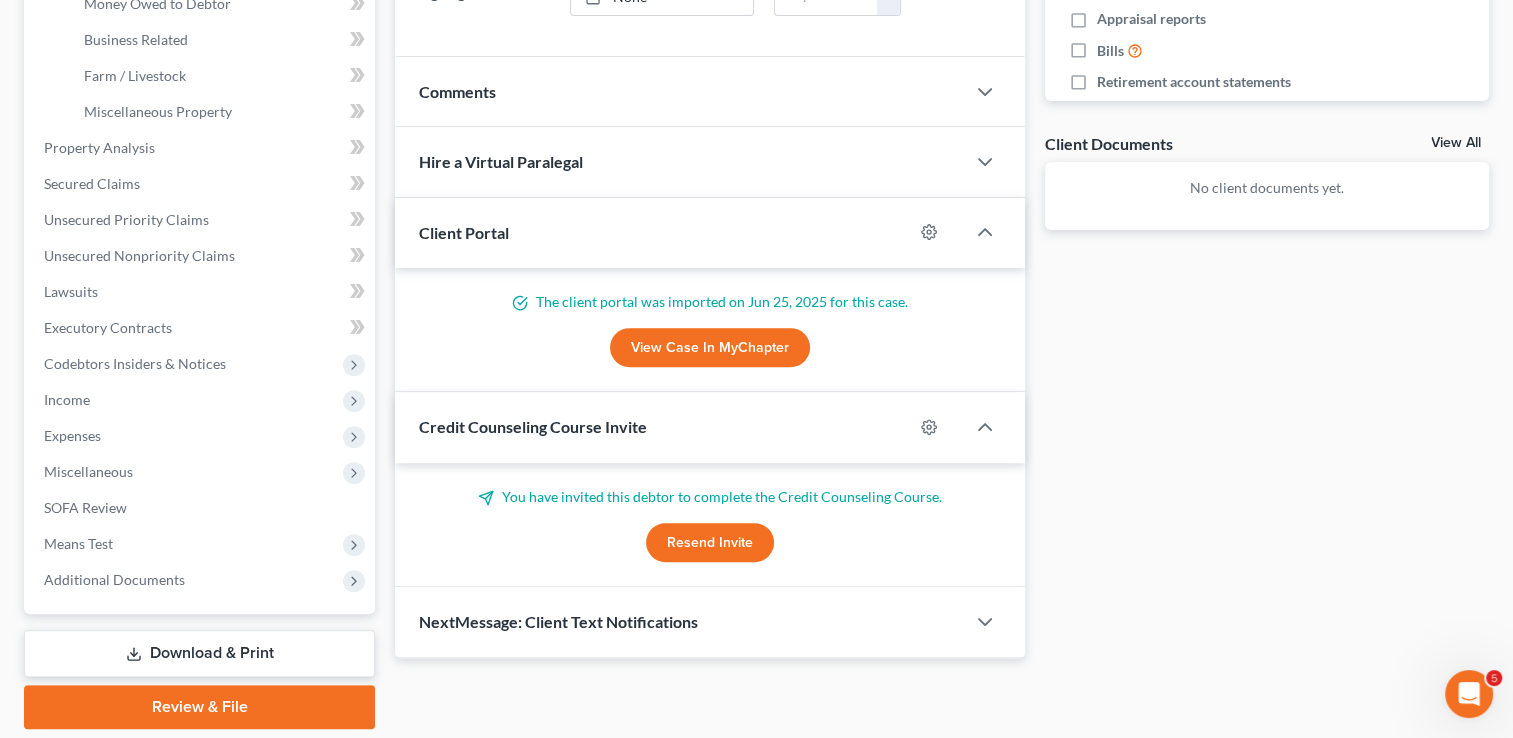 scroll, scrollTop: 683, scrollLeft: 0, axis: vertical 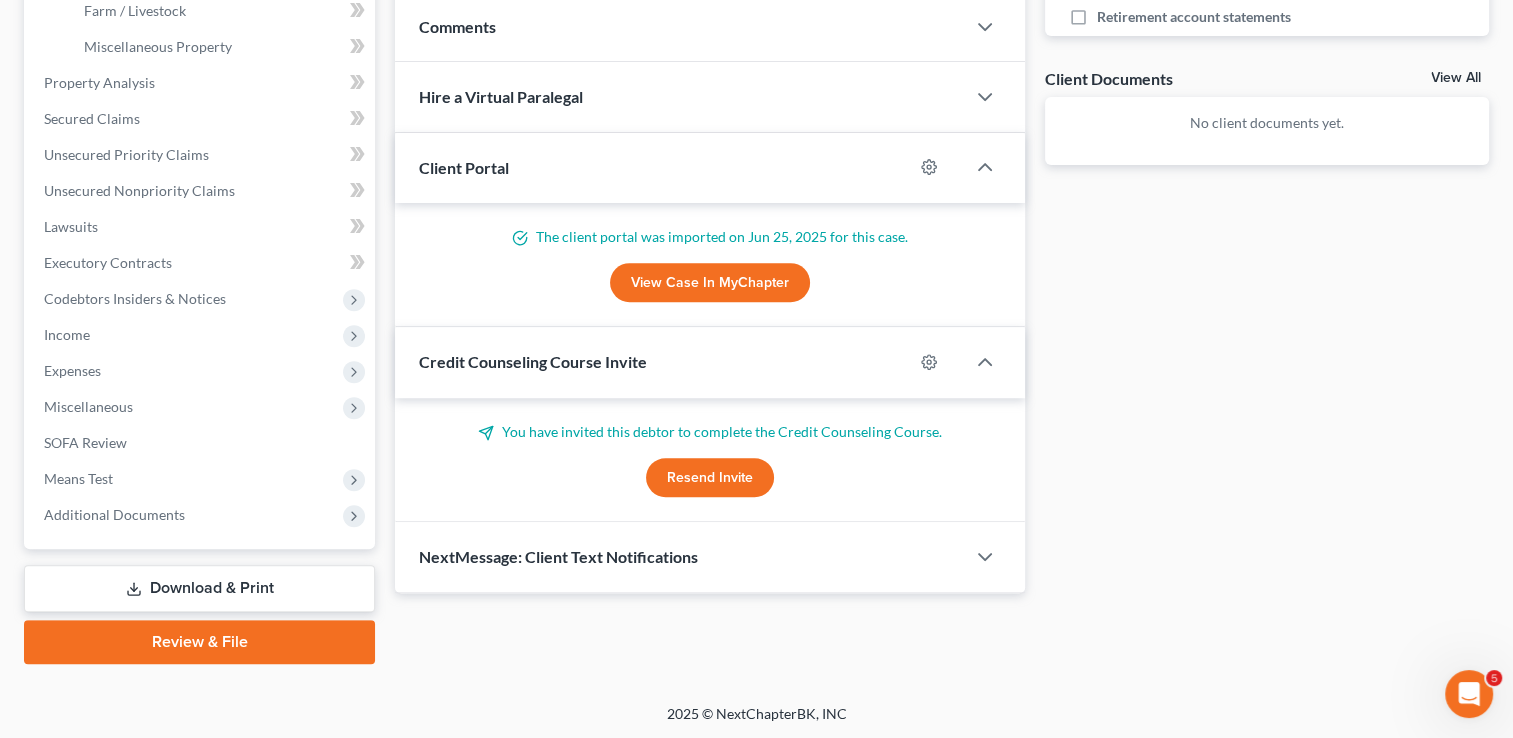 click on "Download & Print" at bounding box center (199, 588) 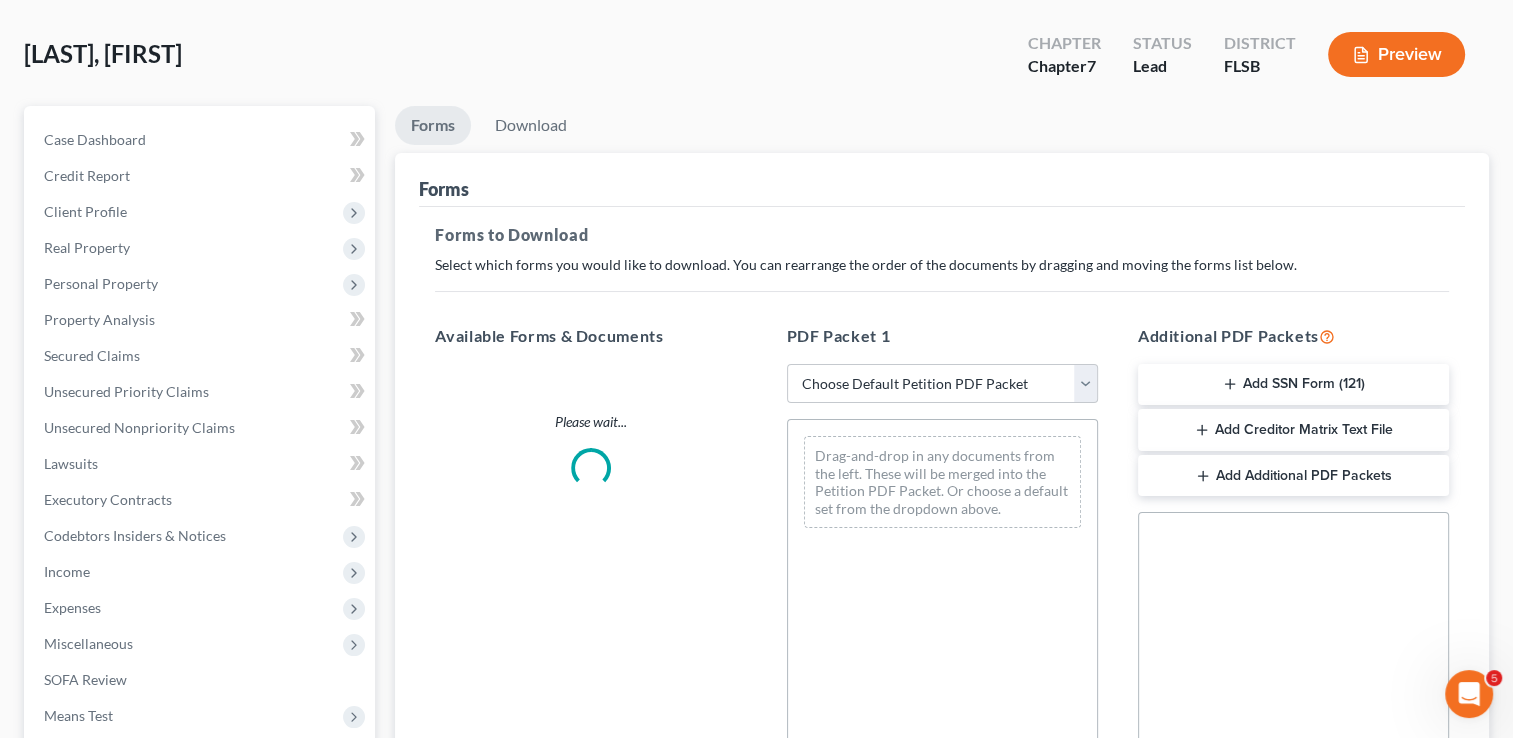 scroll, scrollTop: 0, scrollLeft: 0, axis: both 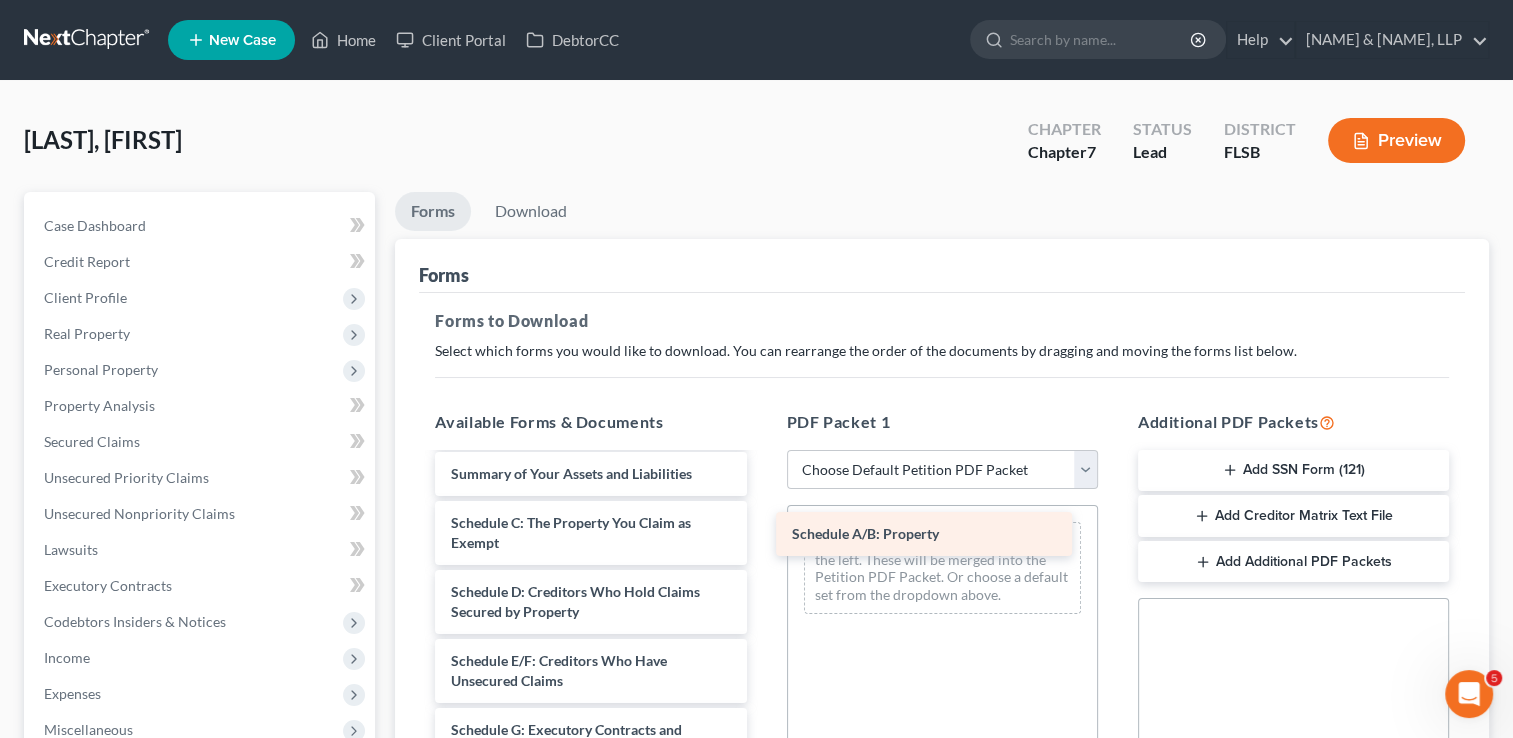 drag, startPoint x: 647, startPoint y: 468, endPoint x: 988, endPoint y: 529, distance: 346.41306 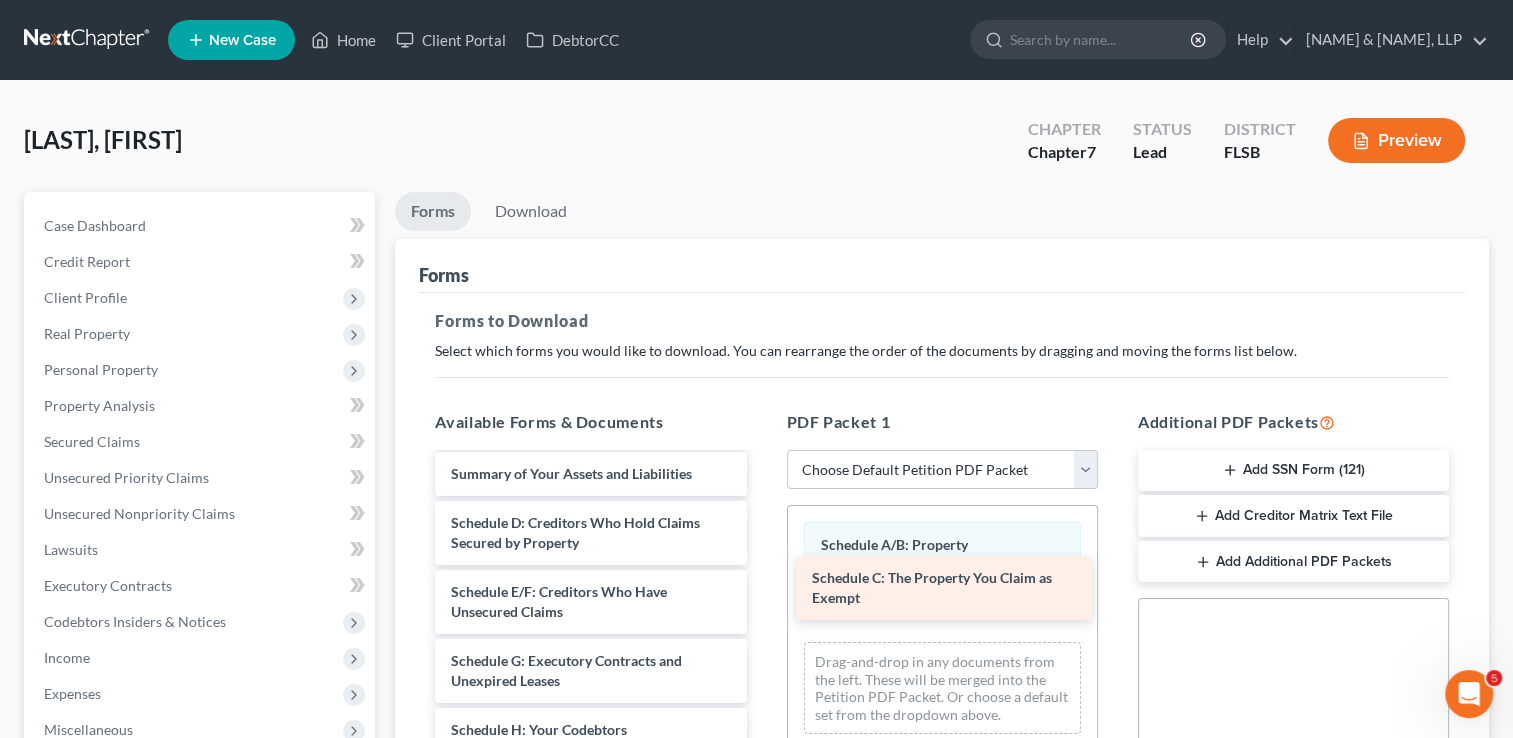 drag, startPoint x: 628, startPoint y: 532, endPoint x: 989, endPoint y: 589, distance: 365.4723 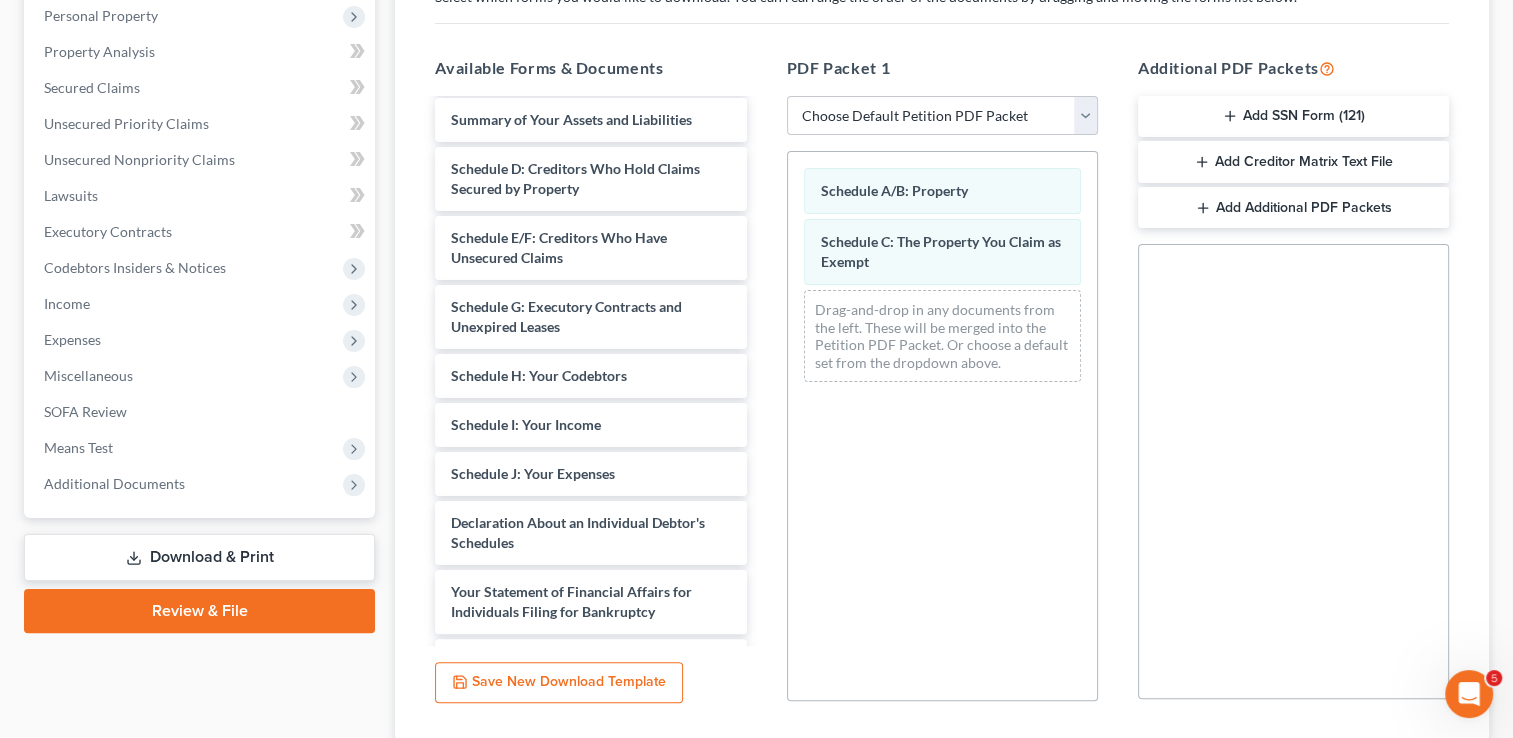 scroll, scrollTop: 495, scrollLeft: 0, axis: vertical 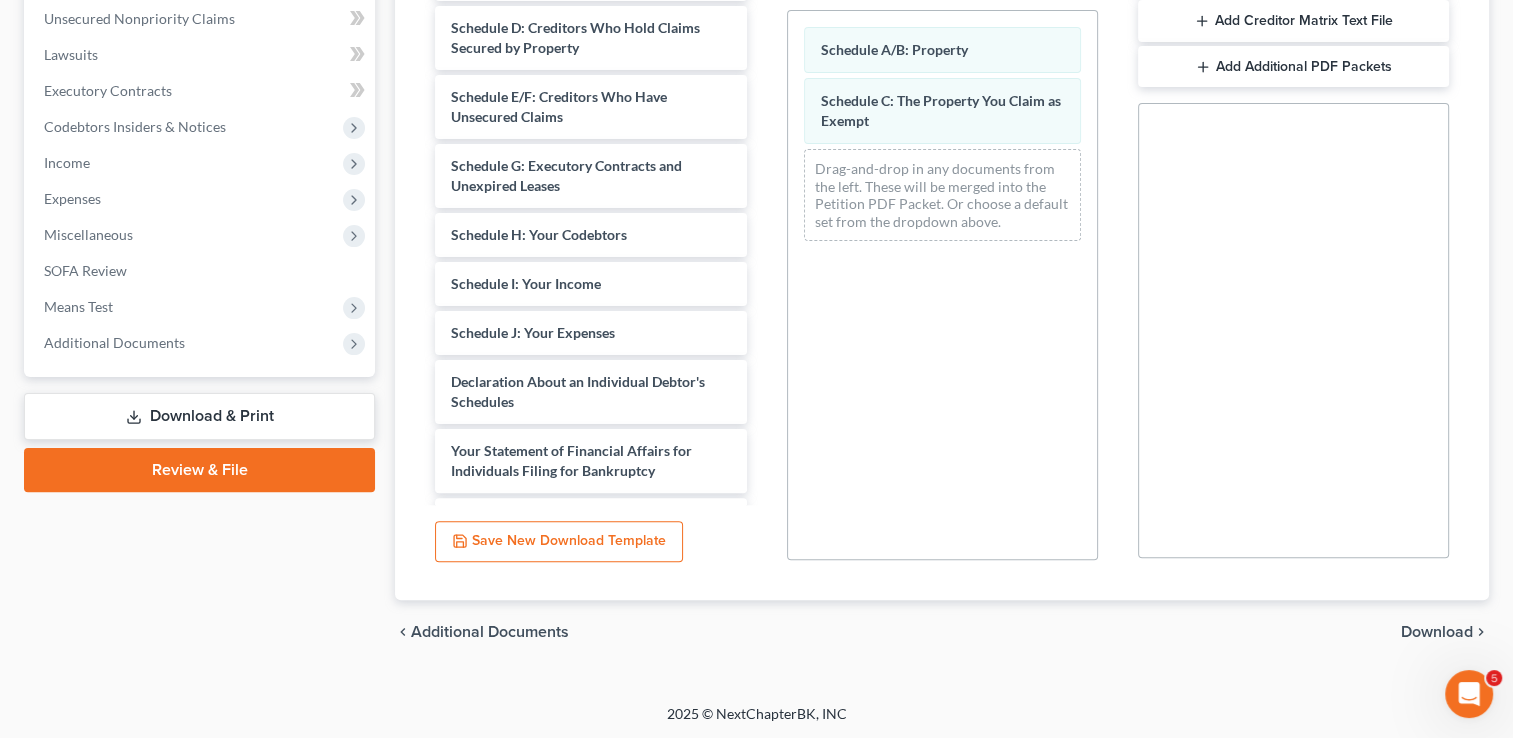 click on "Download" at bounding box center [1437, 632] 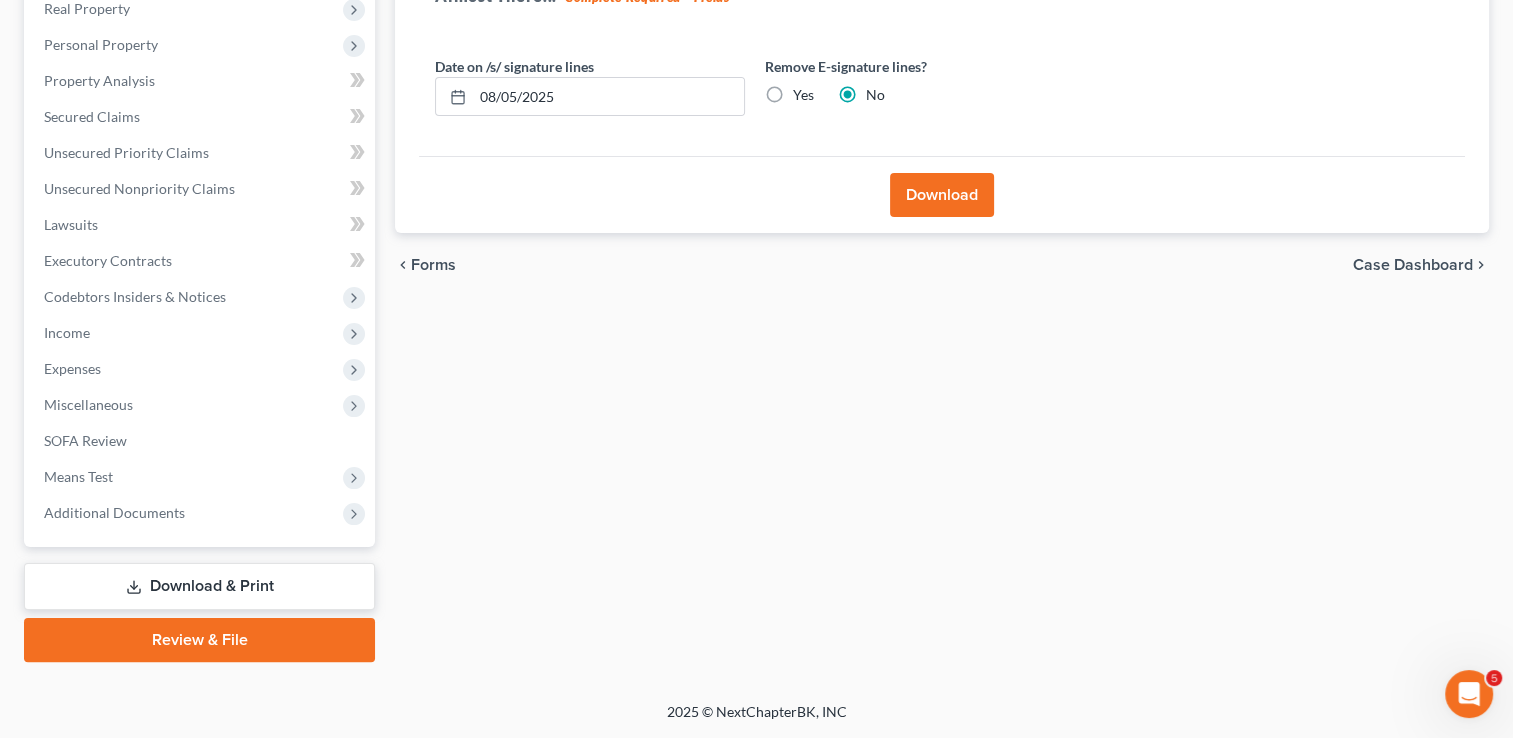 scroll, scrollTop: 323, scrollLeft: 0, axis: vertical 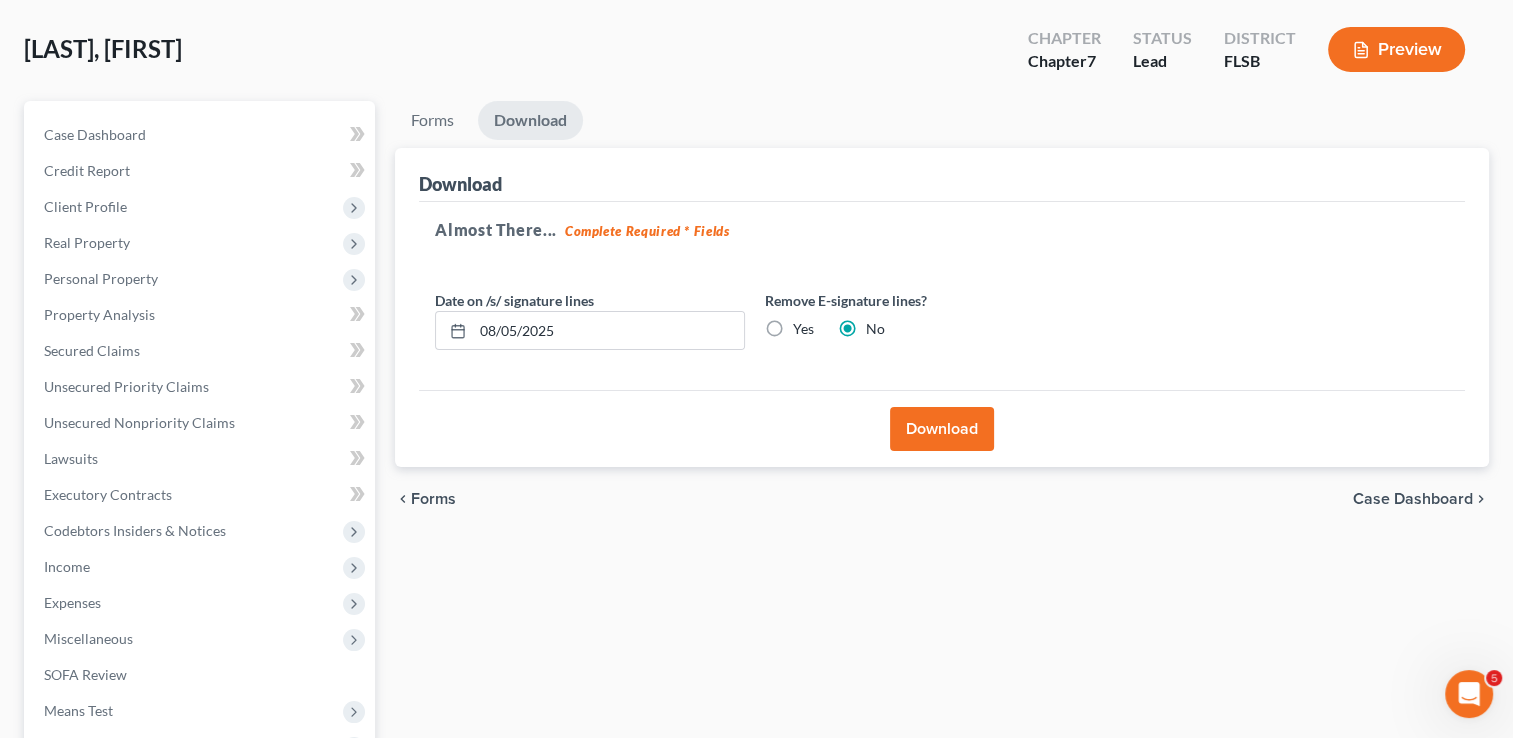 click on "Download" at bounding box center [942, 429] 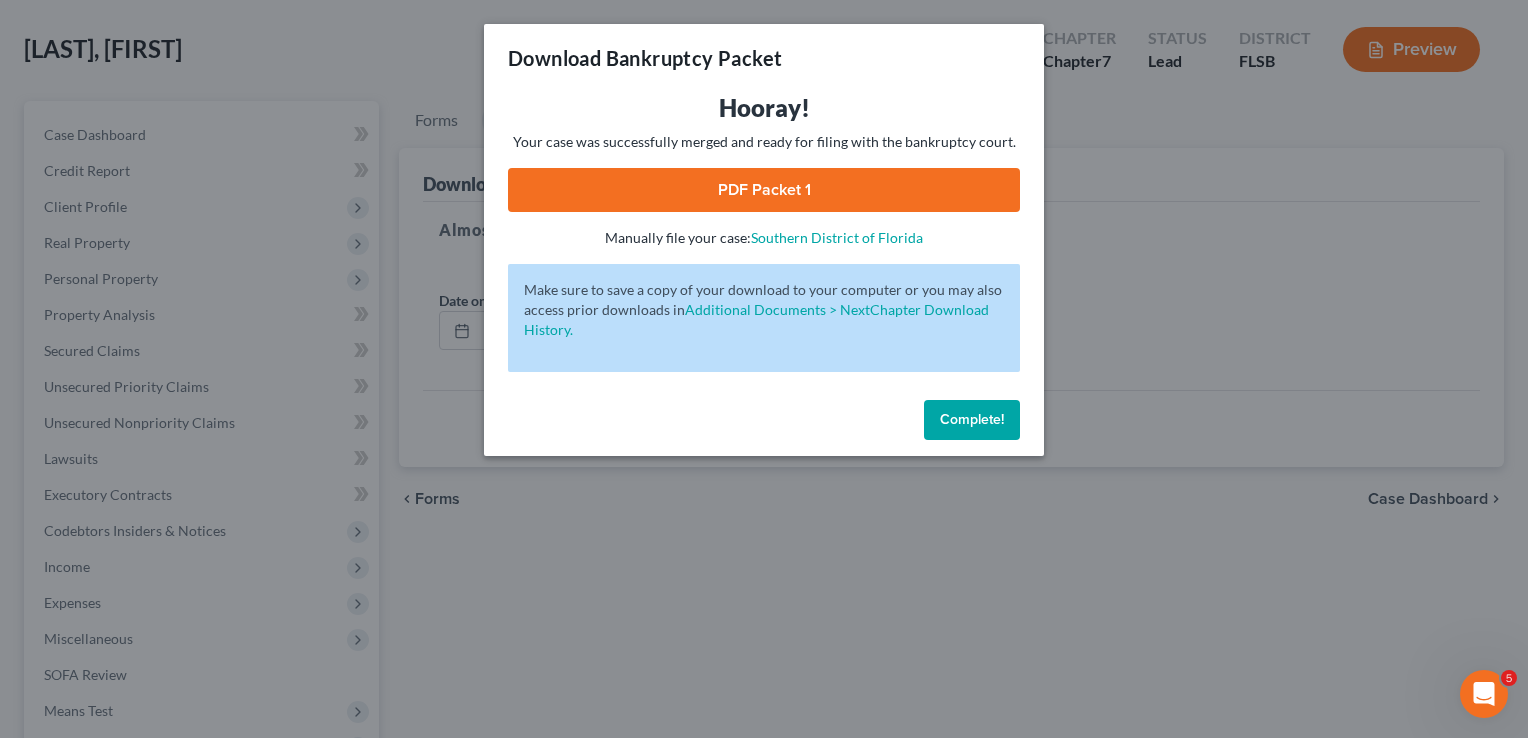click on "PDF Packet 1" at bounding box center (764, 190) 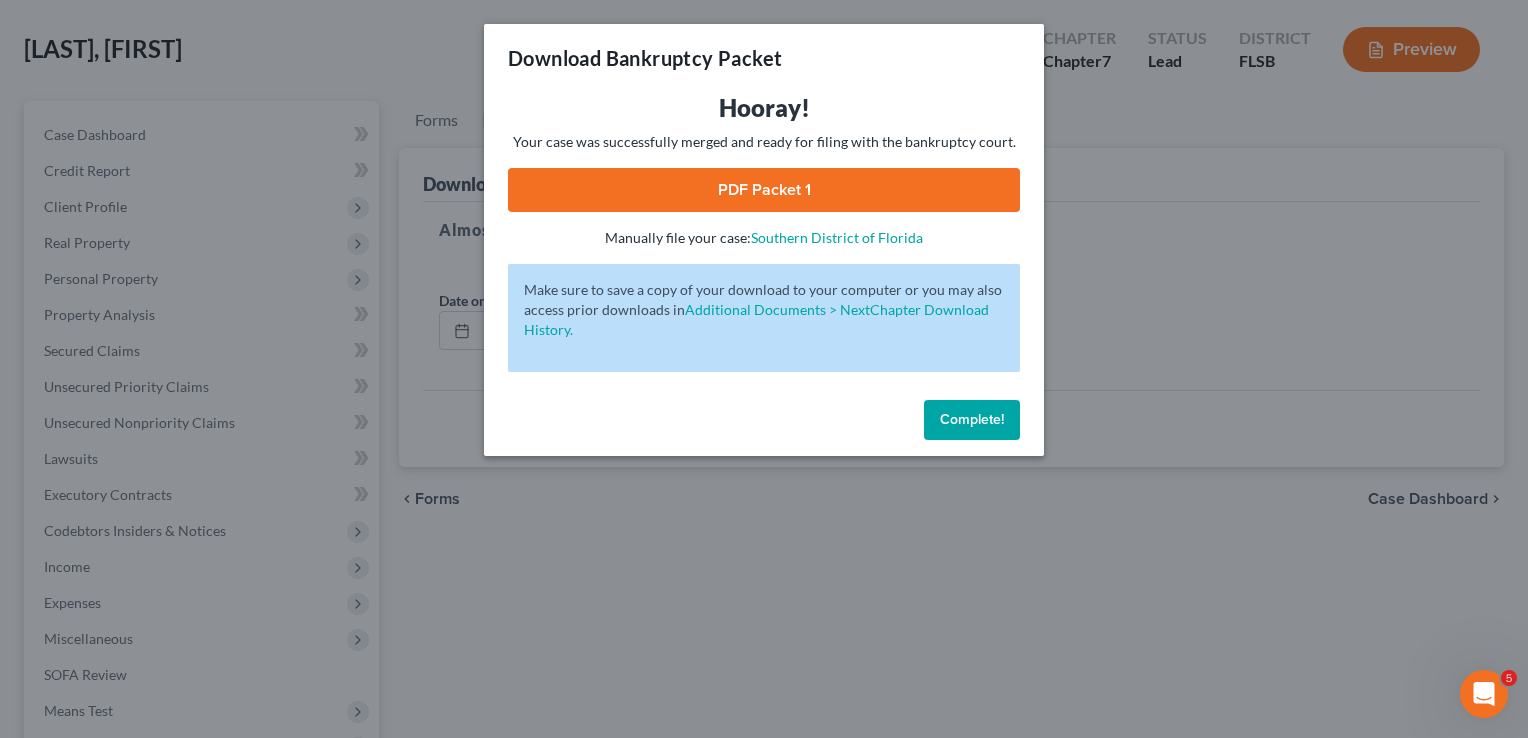 click on "Complete!" at bounding box center [972, 419] 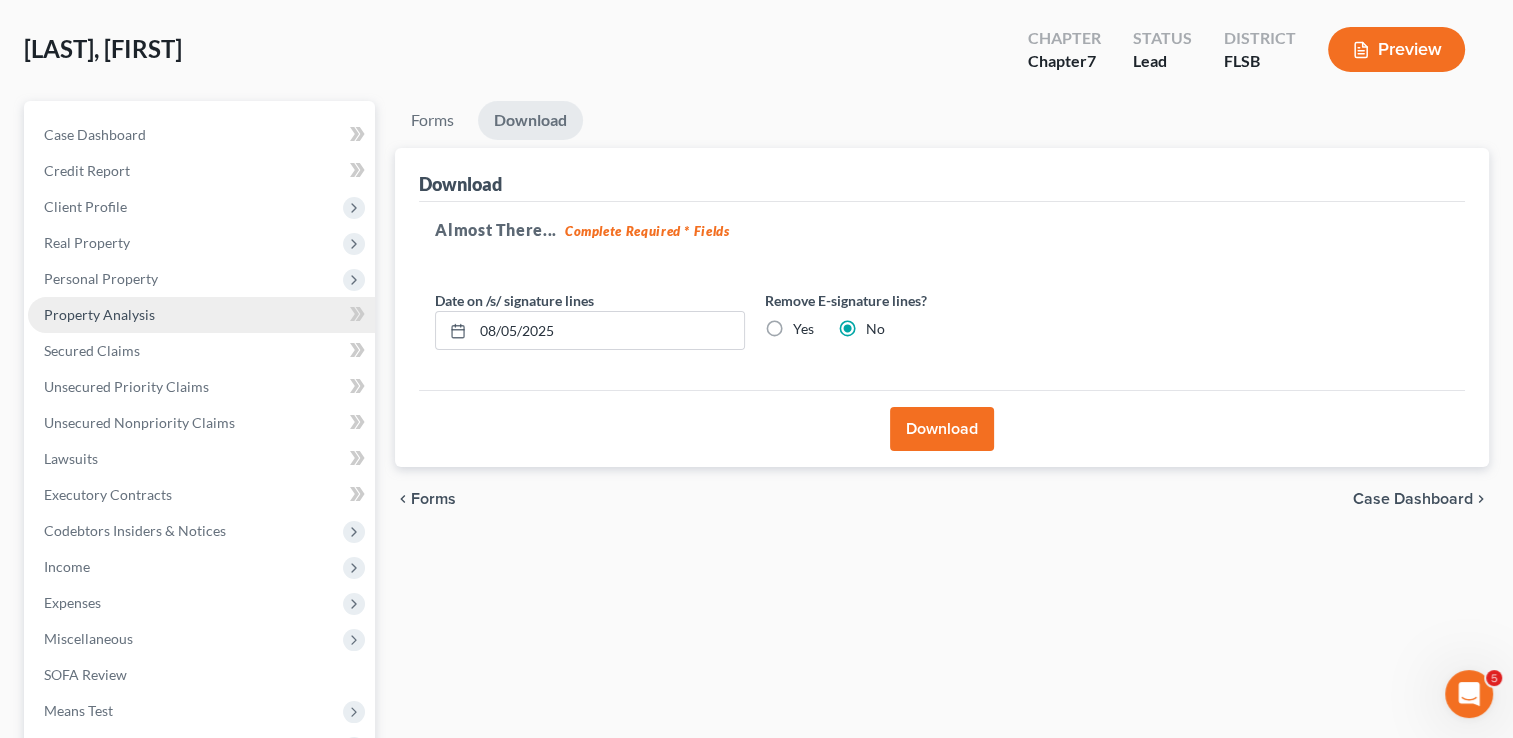 click on "Property Analysis" at bounding box center (99, 314) 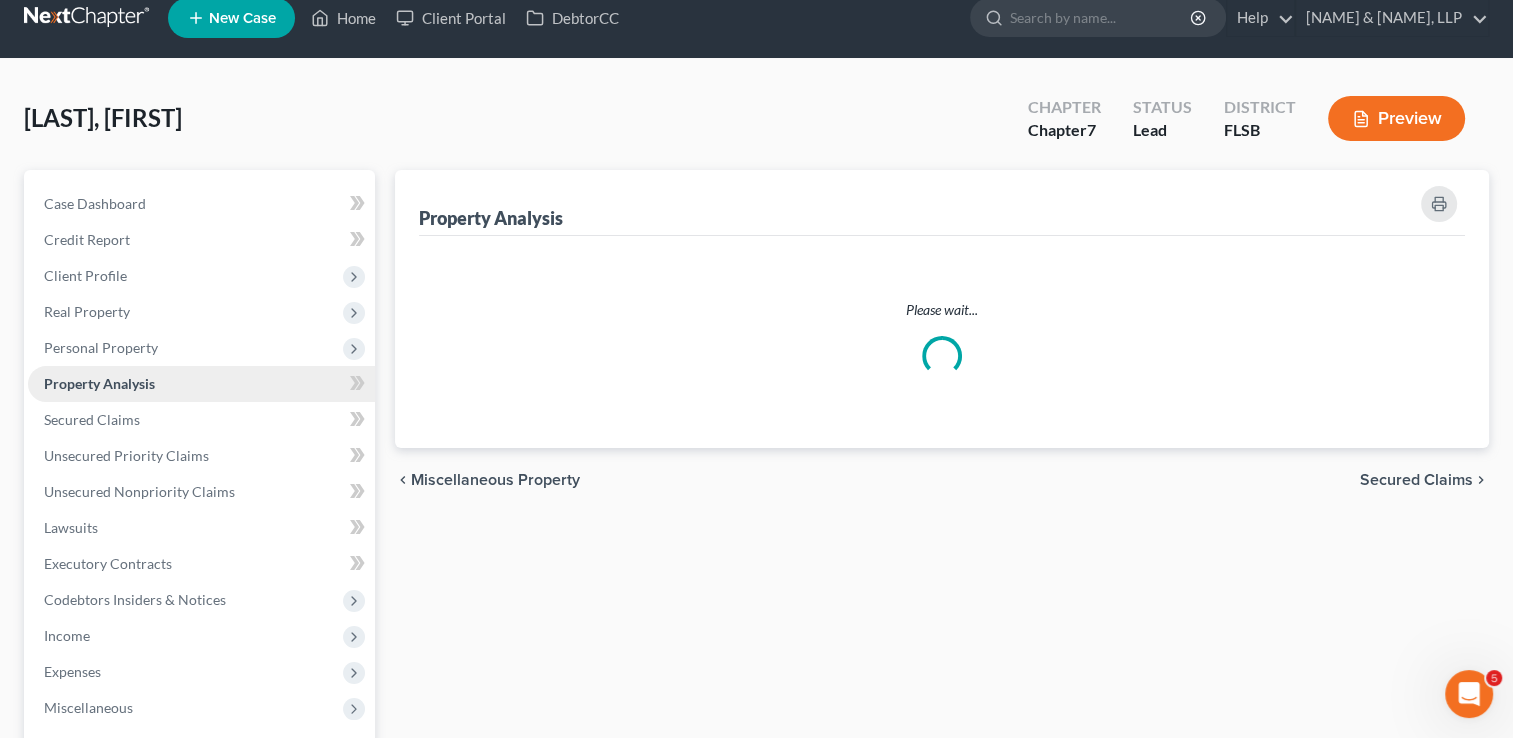 scroll, scrollTop: 0, scrollLeft: 0, axis: both 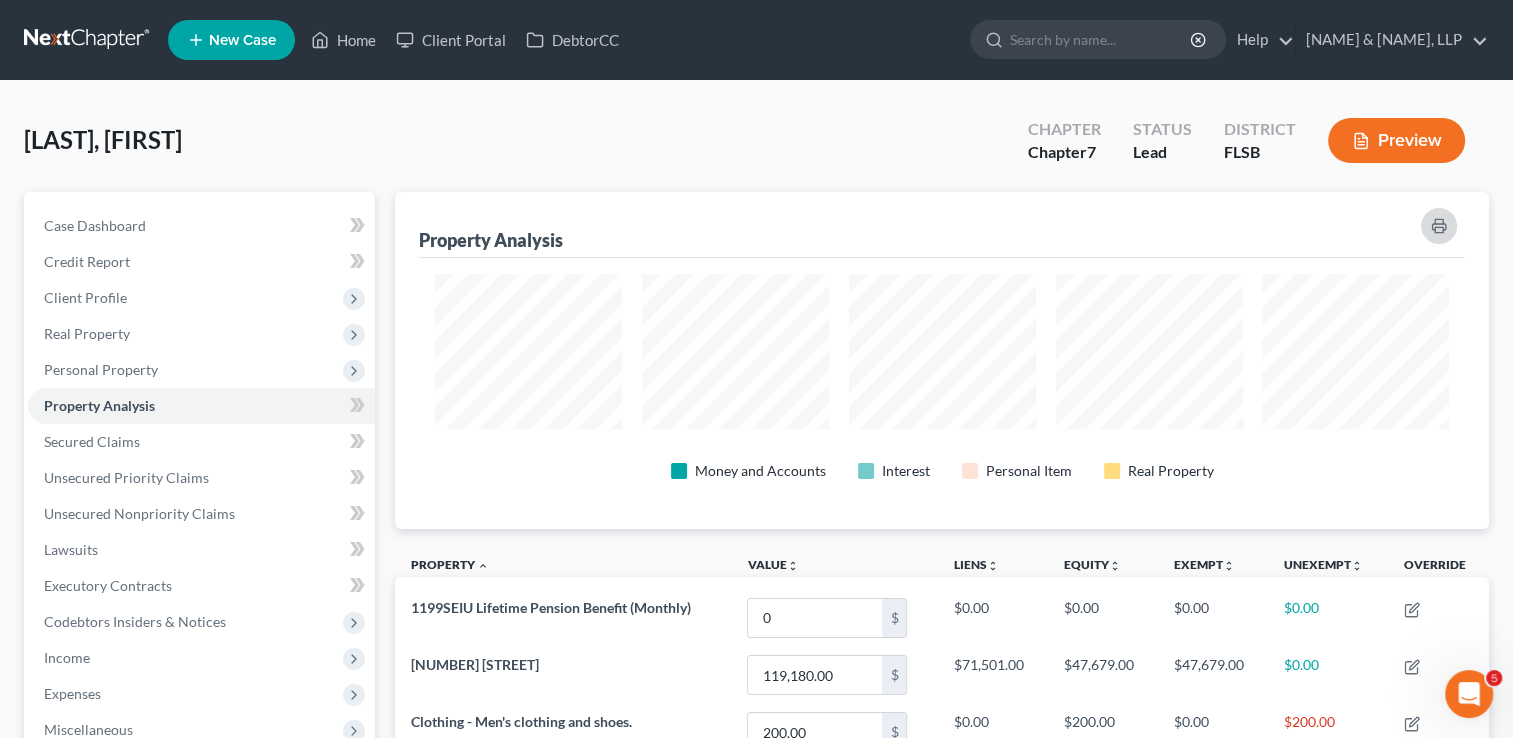 click 